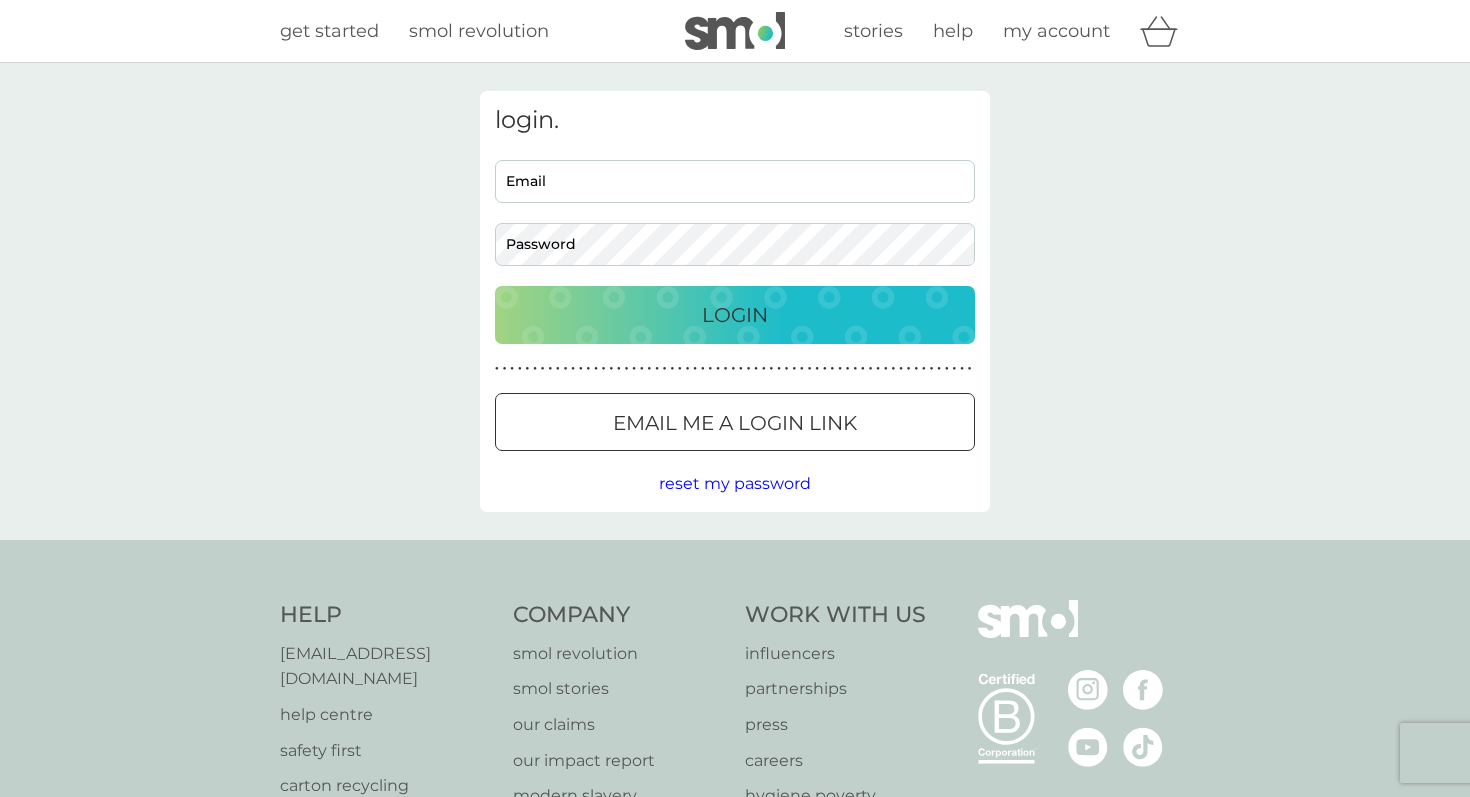 scroll, scrollTop: 0, scrollLeft: 0, axis: both 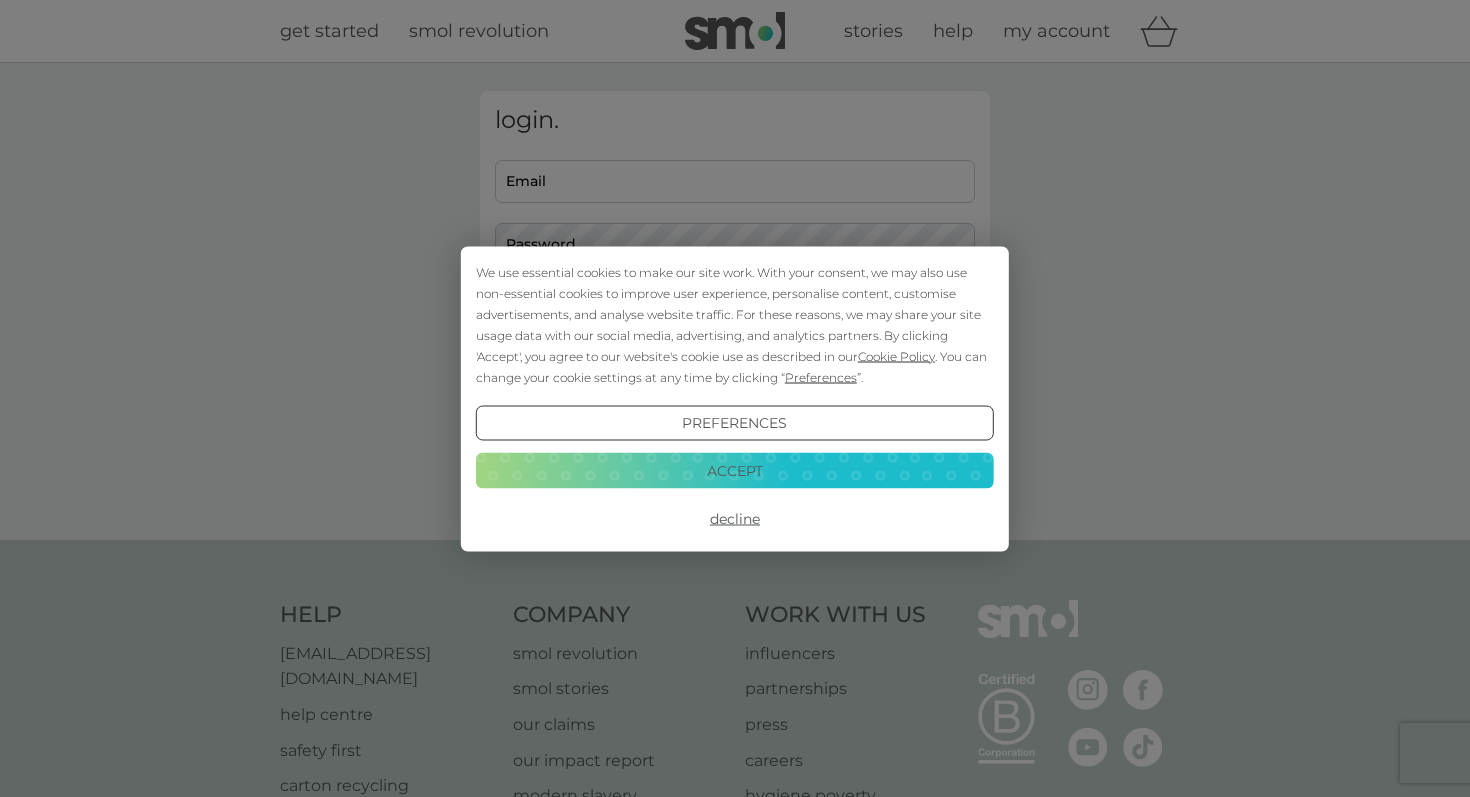 click on "Accept" at bounding box center (735, 471) 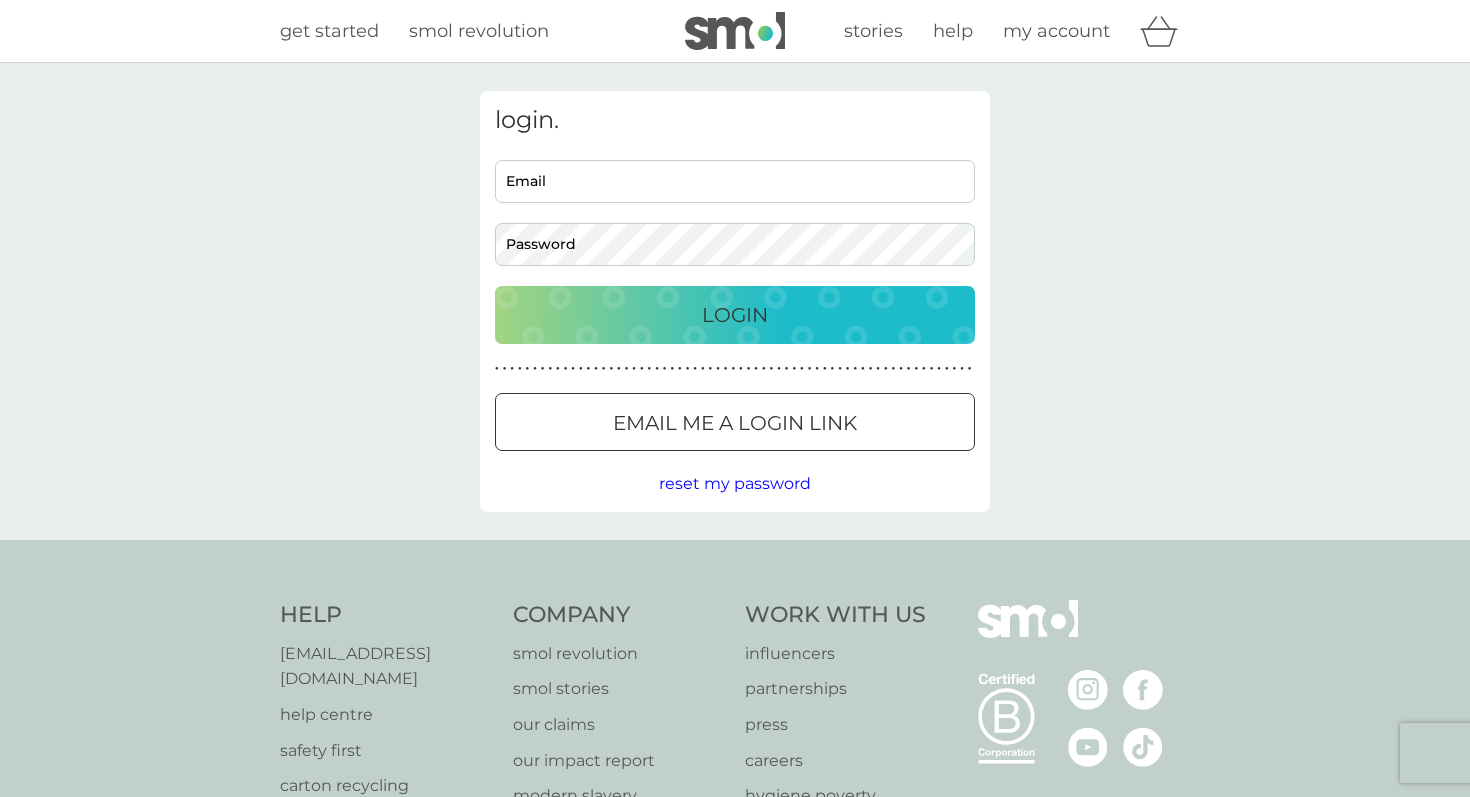 scroll, scrollTop: 0, scrollLeft: 0, axis: both 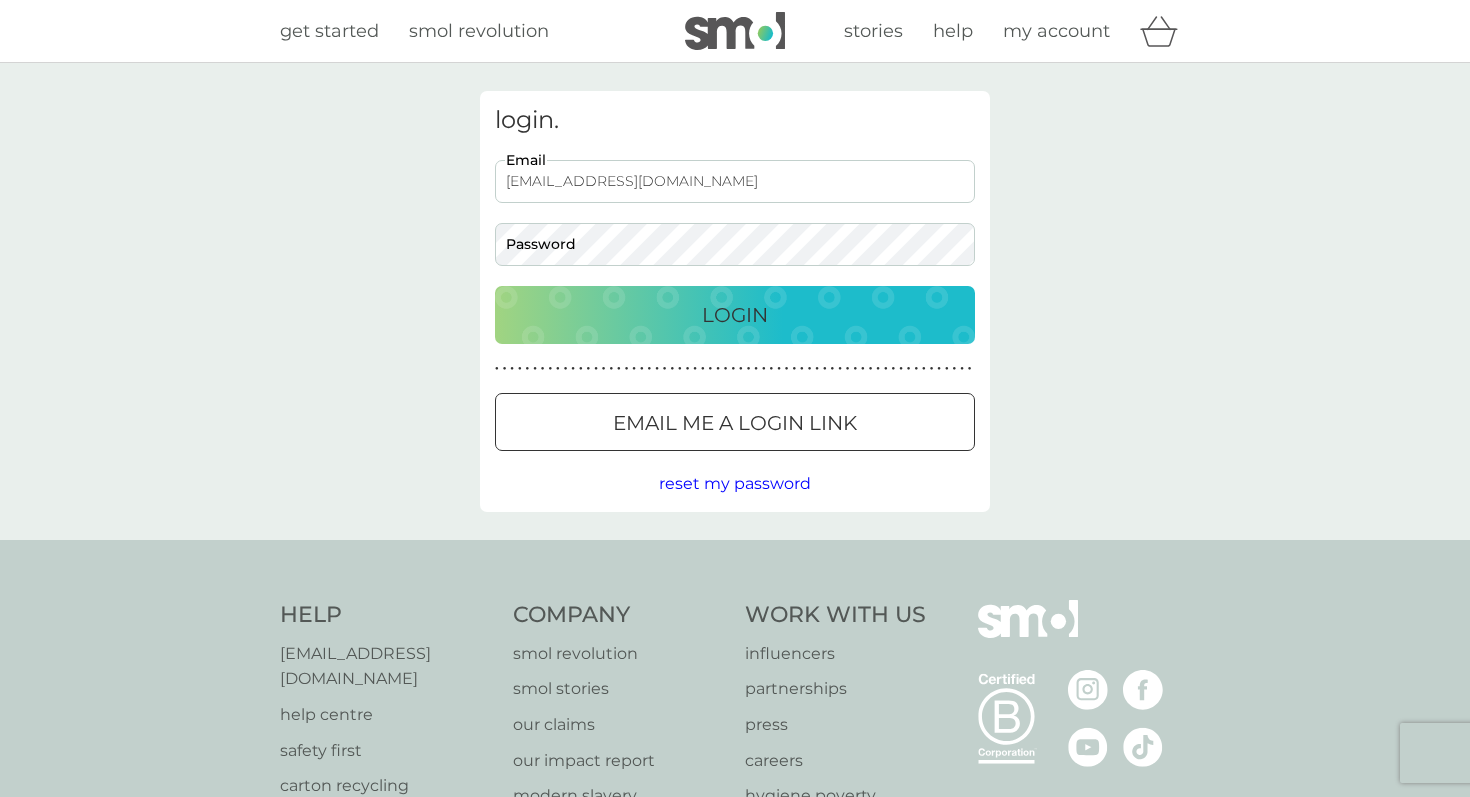 type on "[EMAIL_ADDRESS][DOMAIN_NAME]" 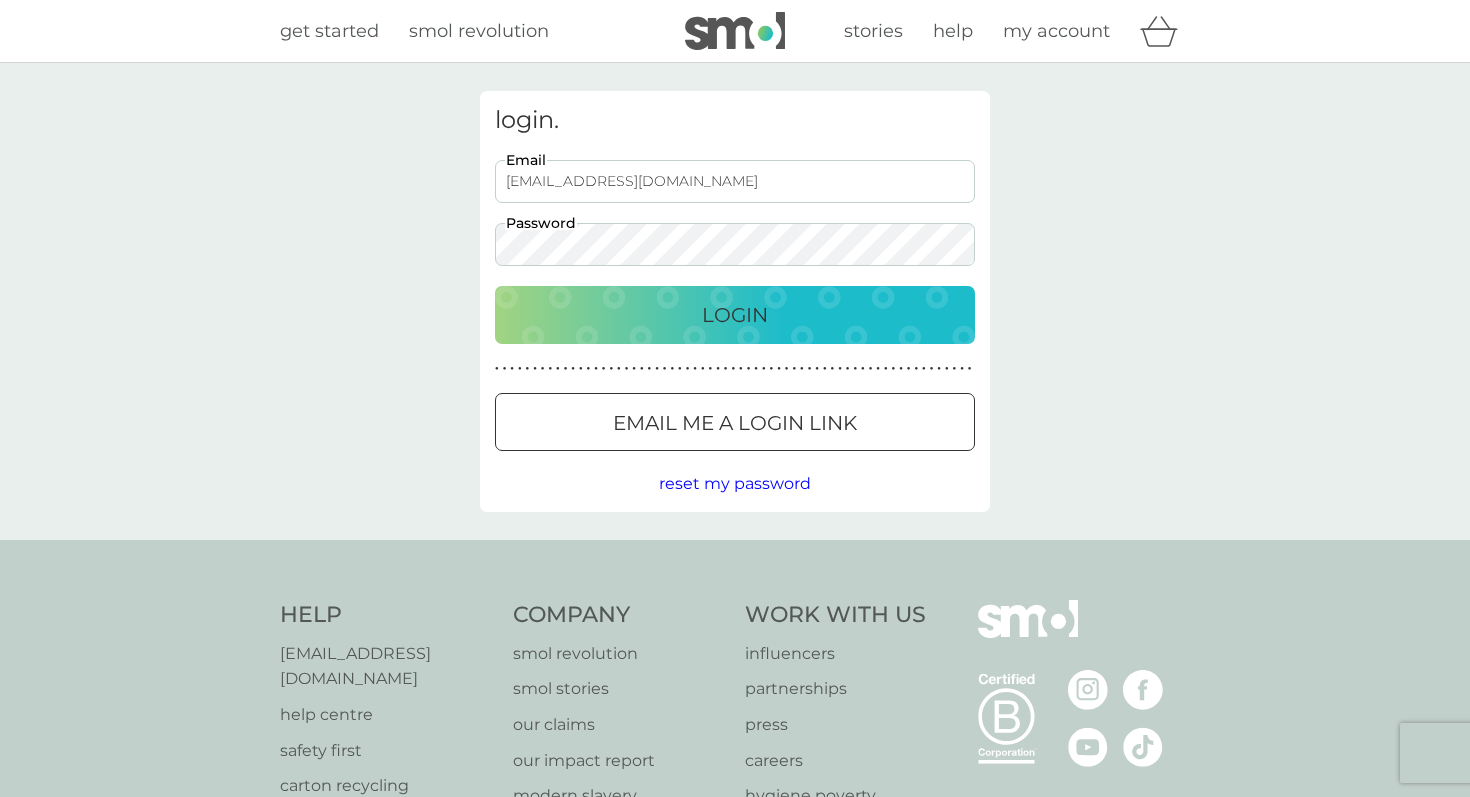 click on "Login" at bounding box center (735, 315) 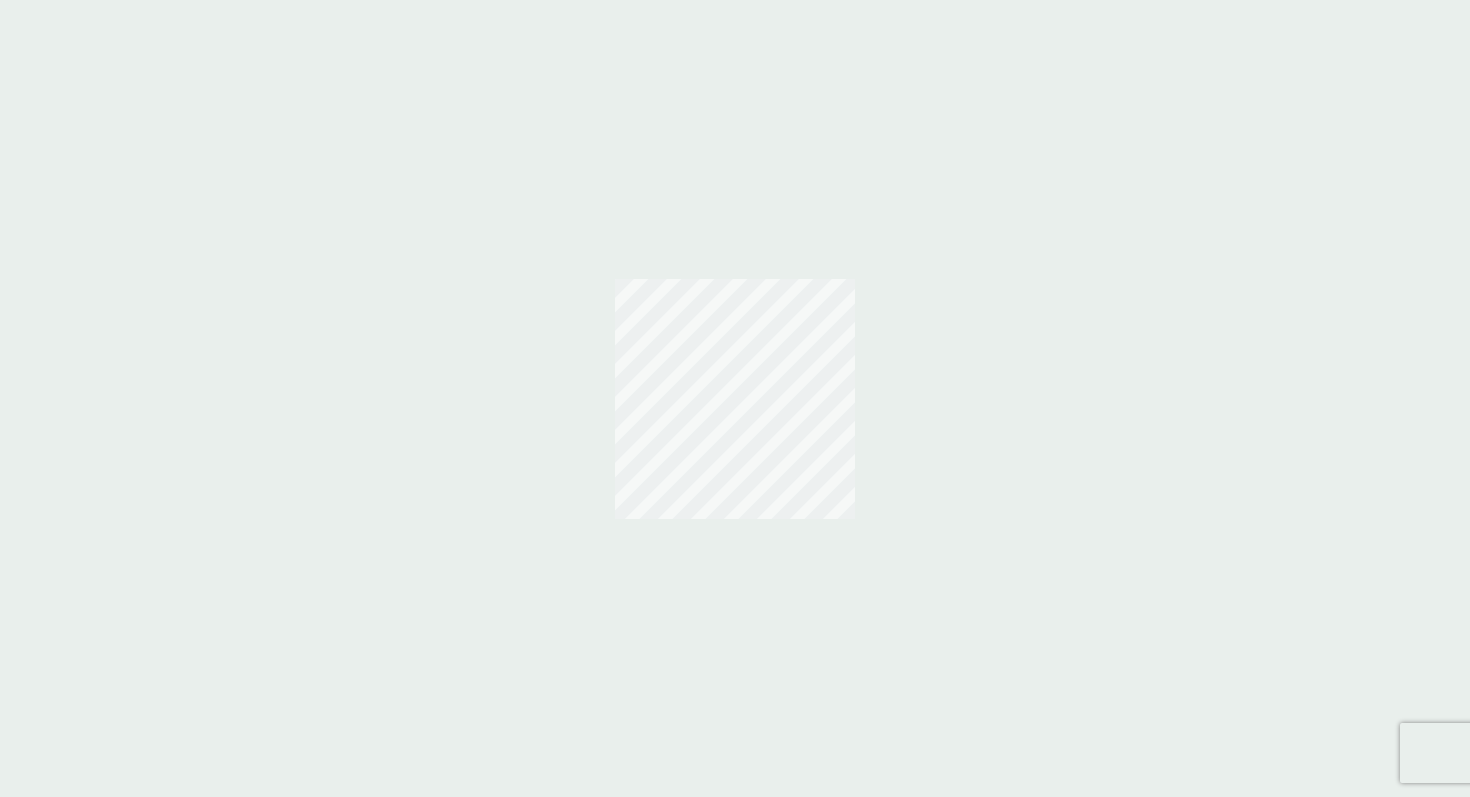 scroll, scrollTop: 0, scrollLeft: 0, axis: both 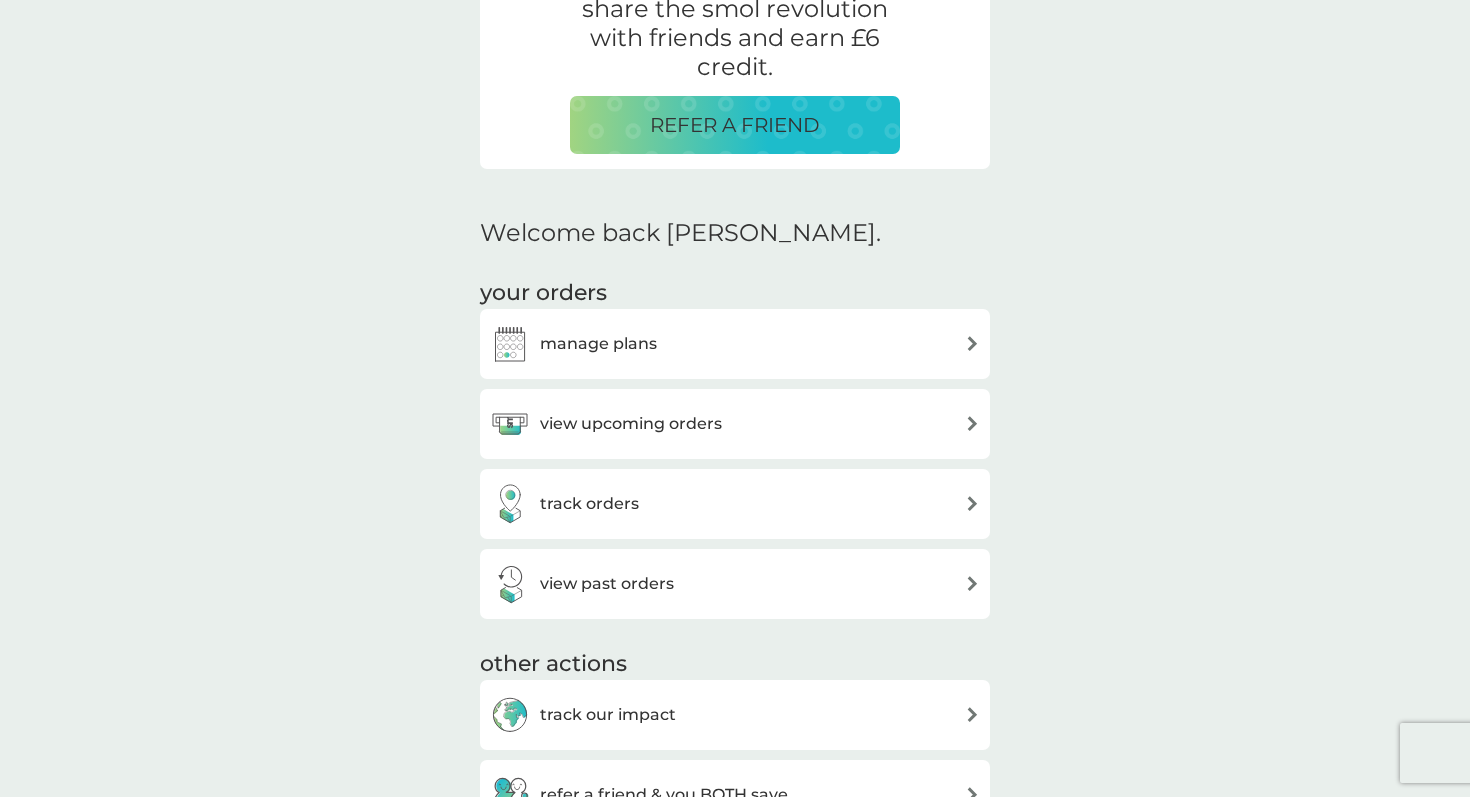 click on "track orders" at bounding box center (589, 504) 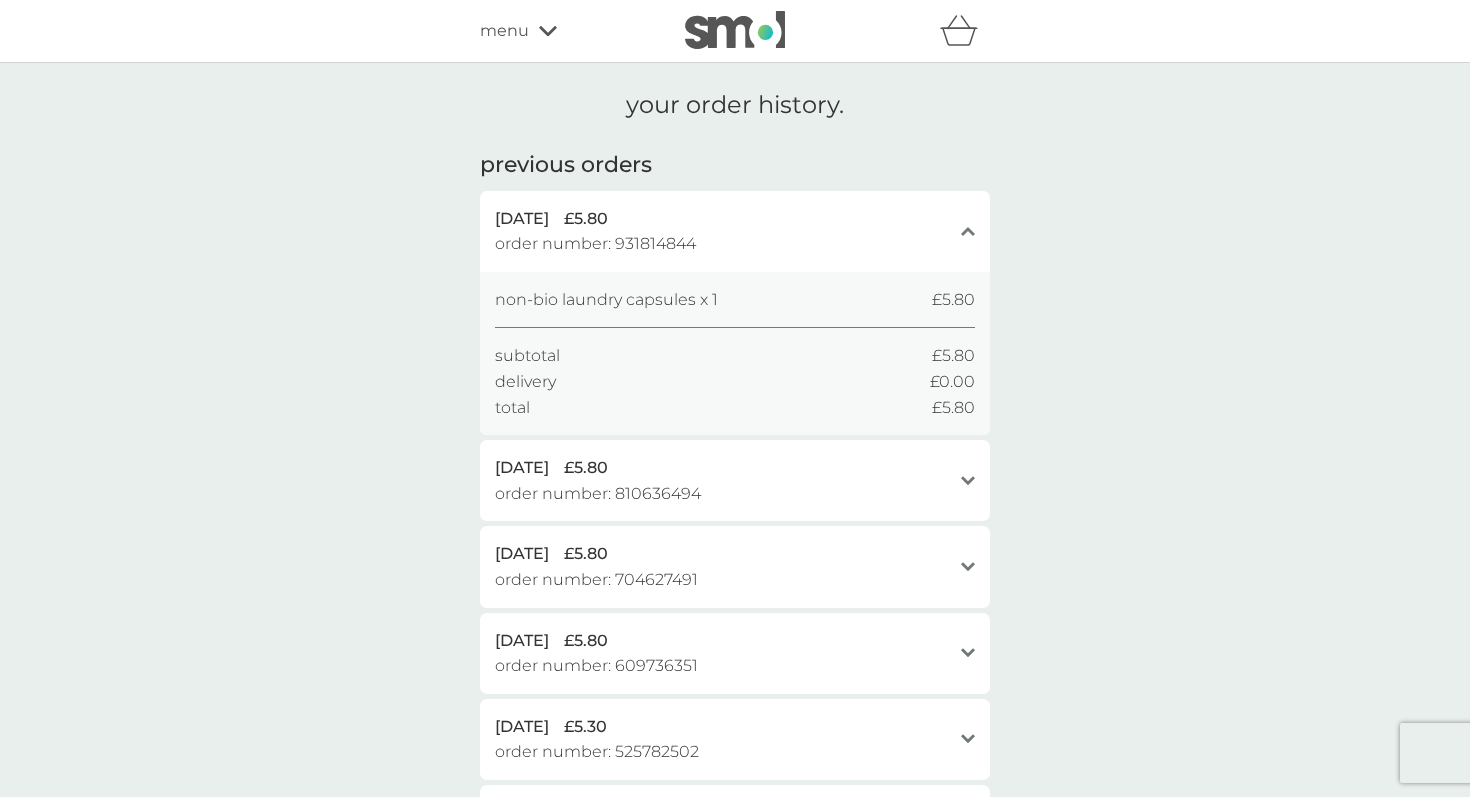 scroll, scrollTop: 0, scrollLeft: 0, axis: both 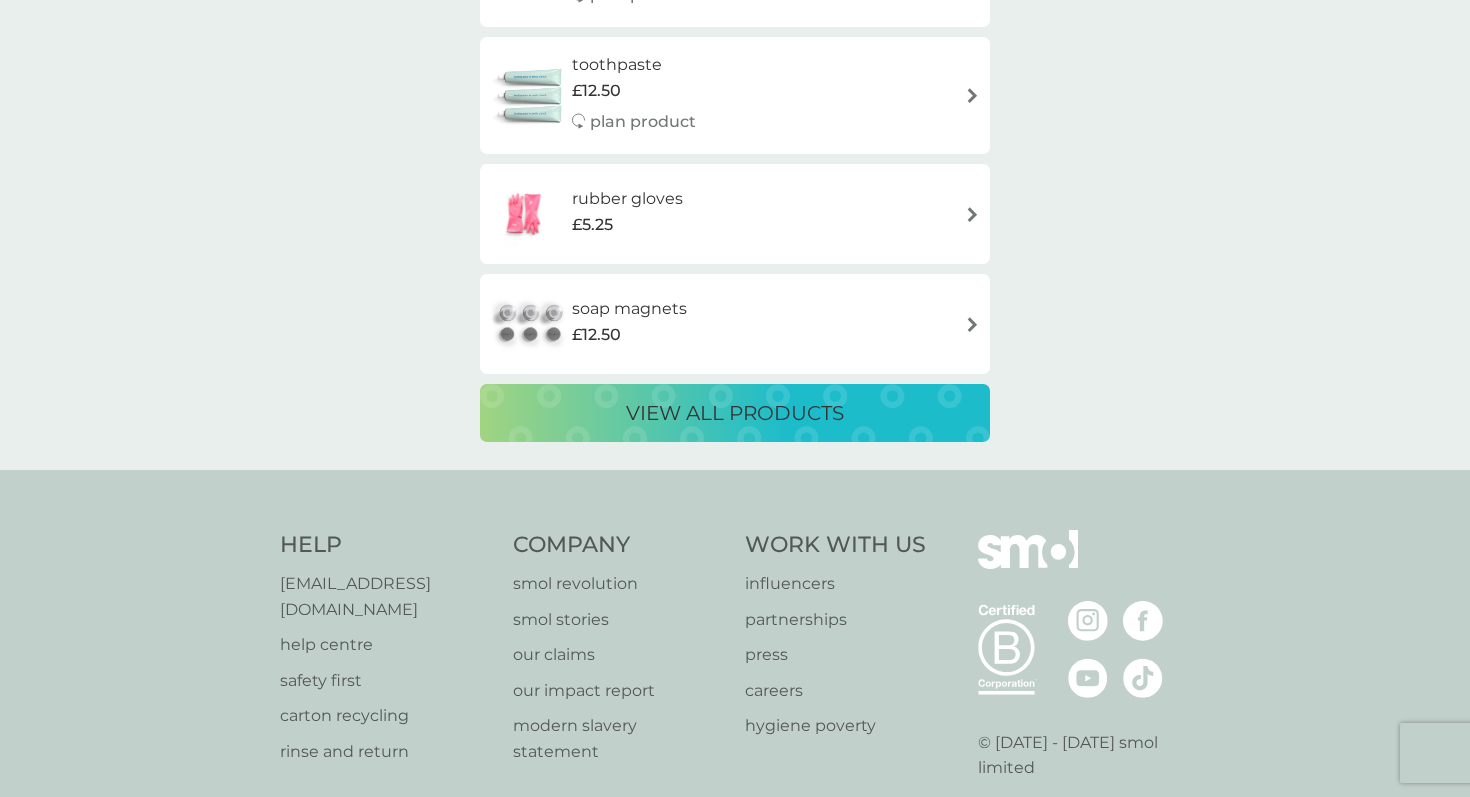 click on "view all products" at bounding box center [735, 413] 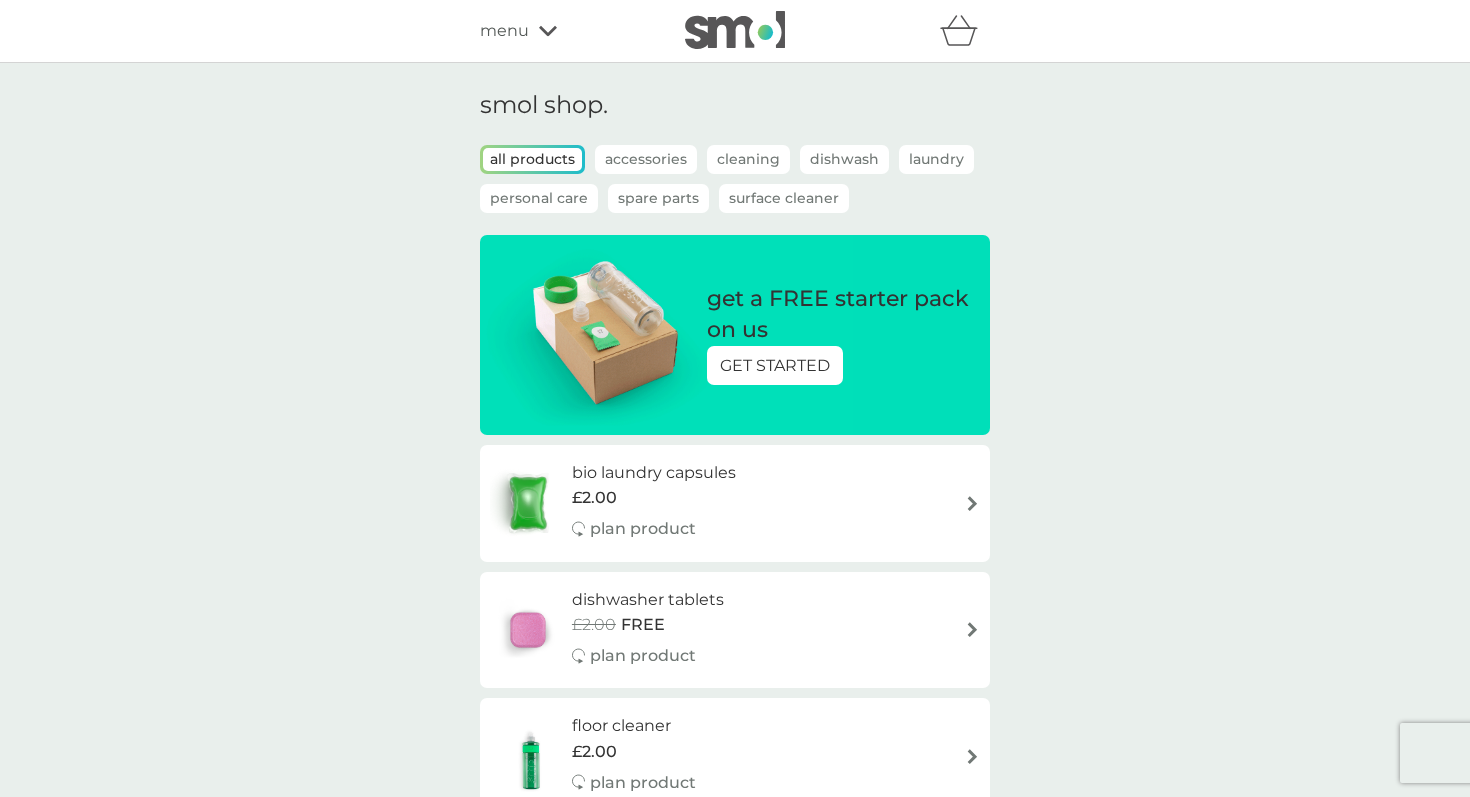 scroll, scrollTop: 0, scrollLeft: 0, axis: both 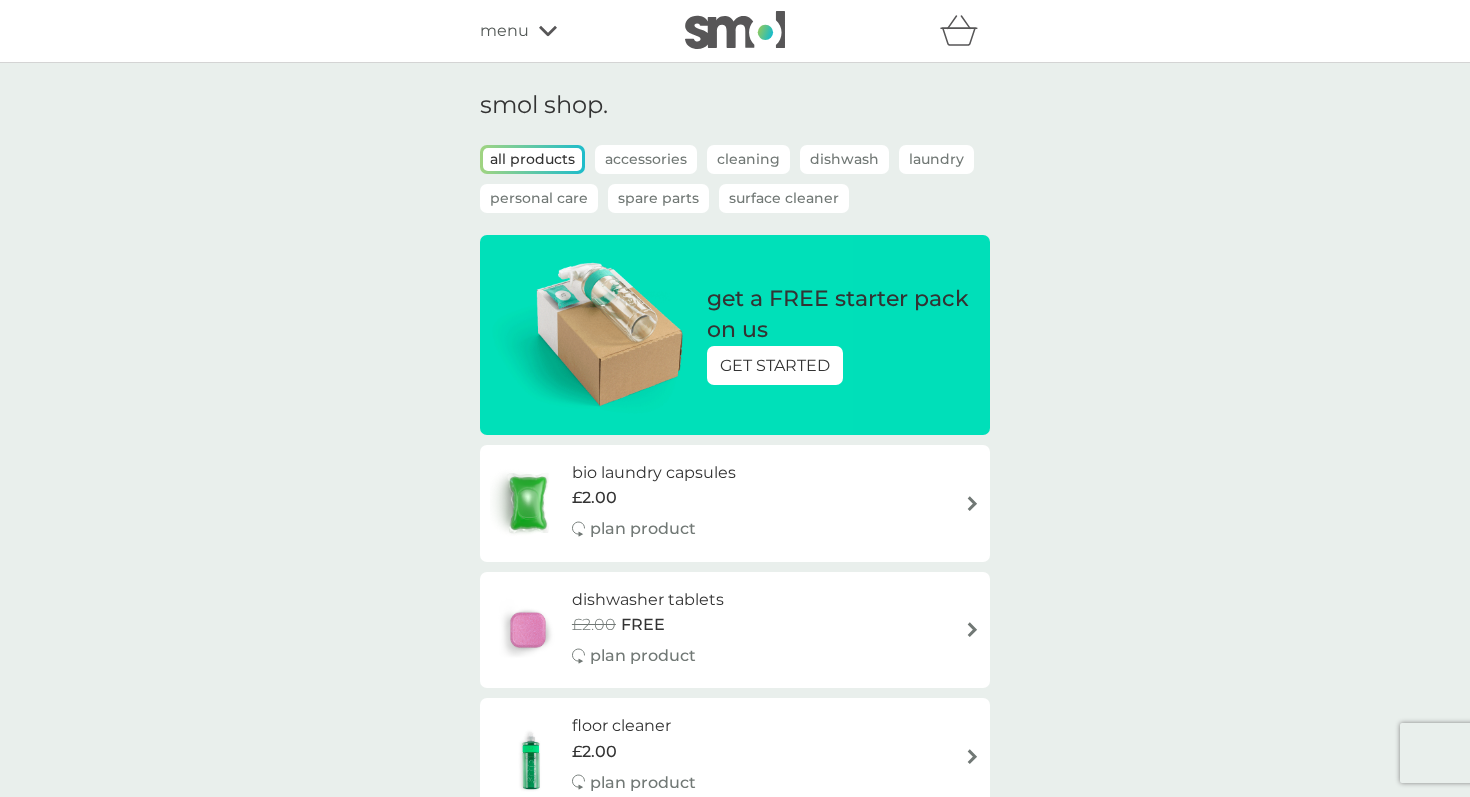 click on "Personal Care" at bounding box center (539, 198) 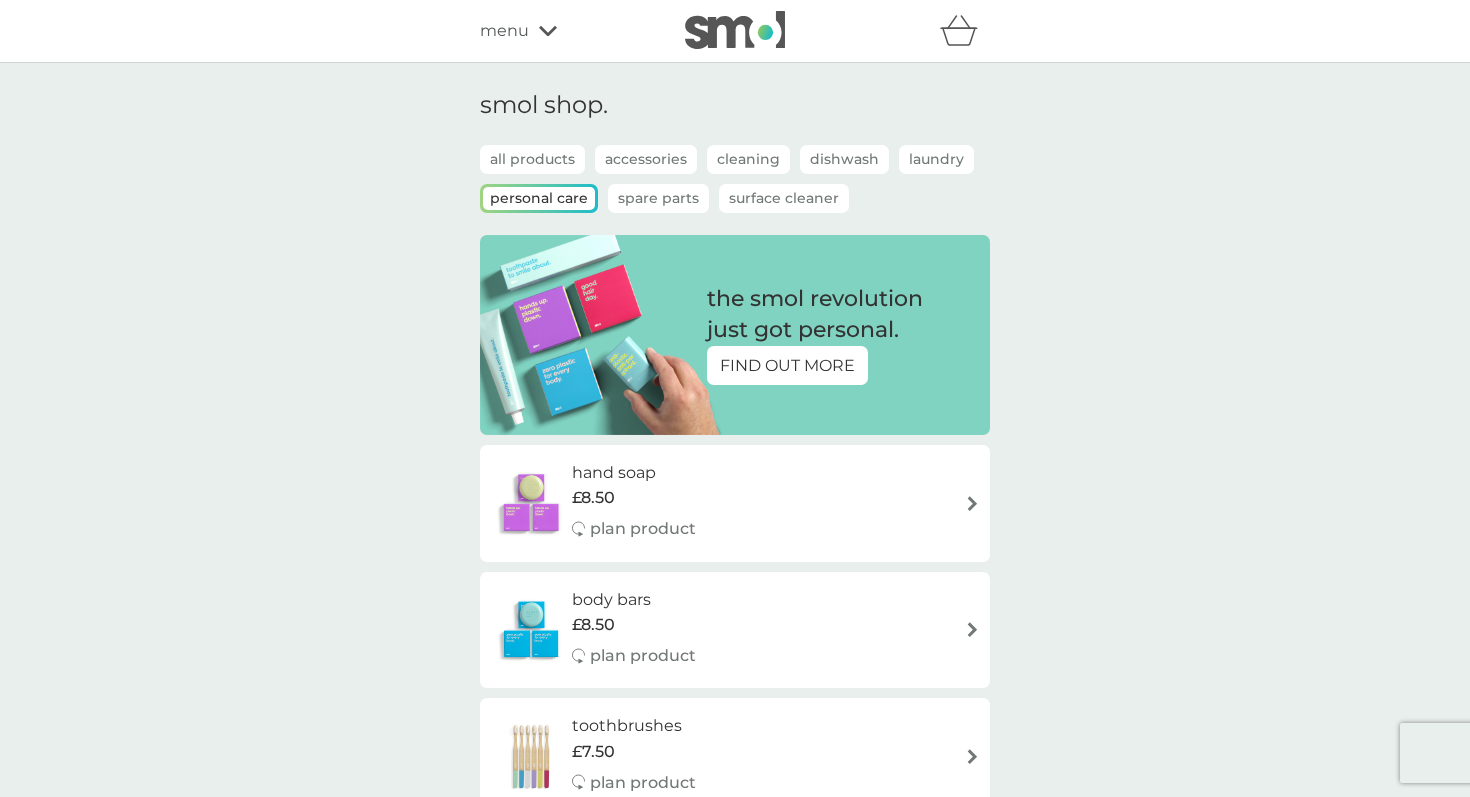 scroll, scrollTop: 0, scrollLeft: 0, axis: both 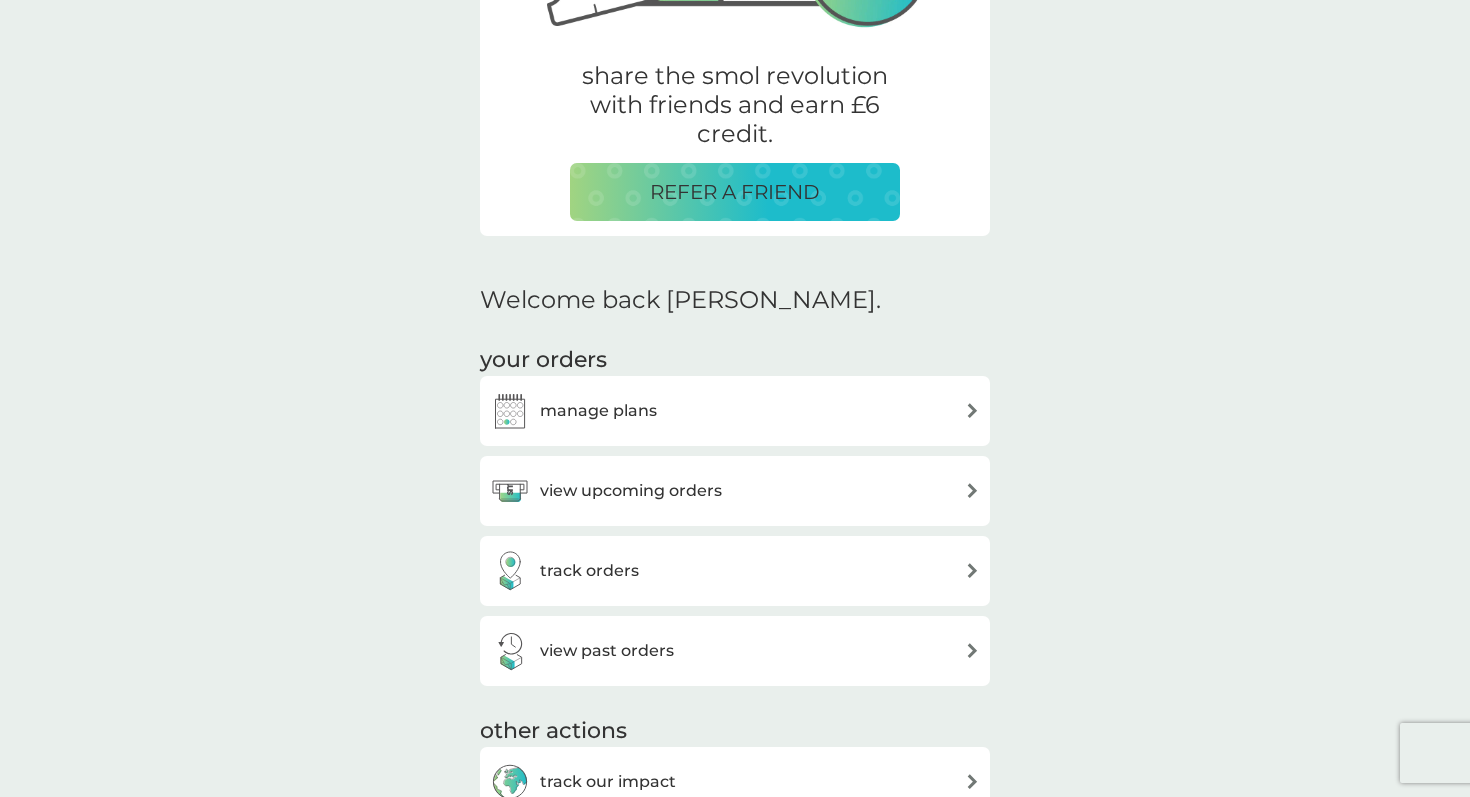 click on "manage plans" at bounding box center (598, 411) 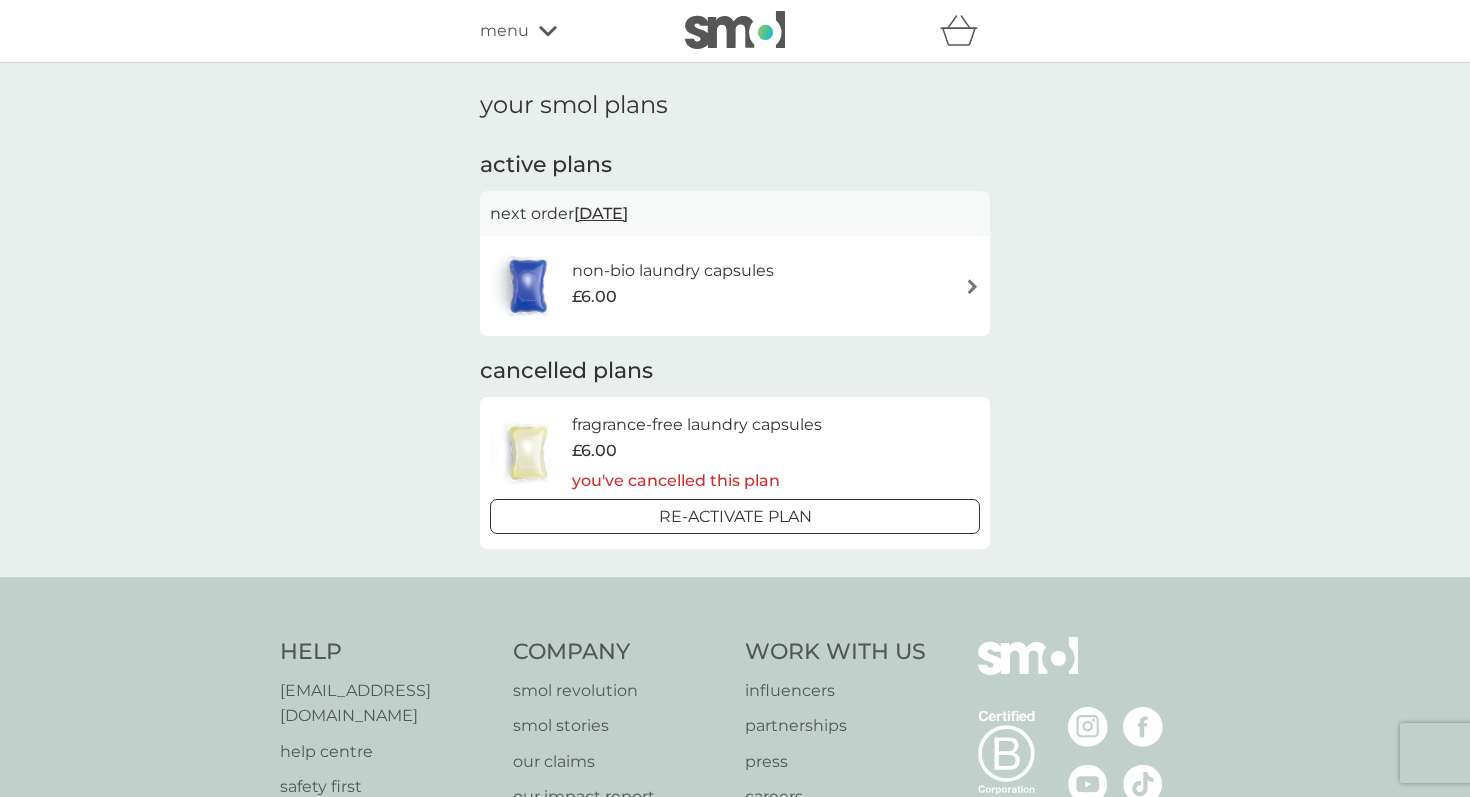 scroll, scrollTop: 0, scrollLeft: 0, axis: both 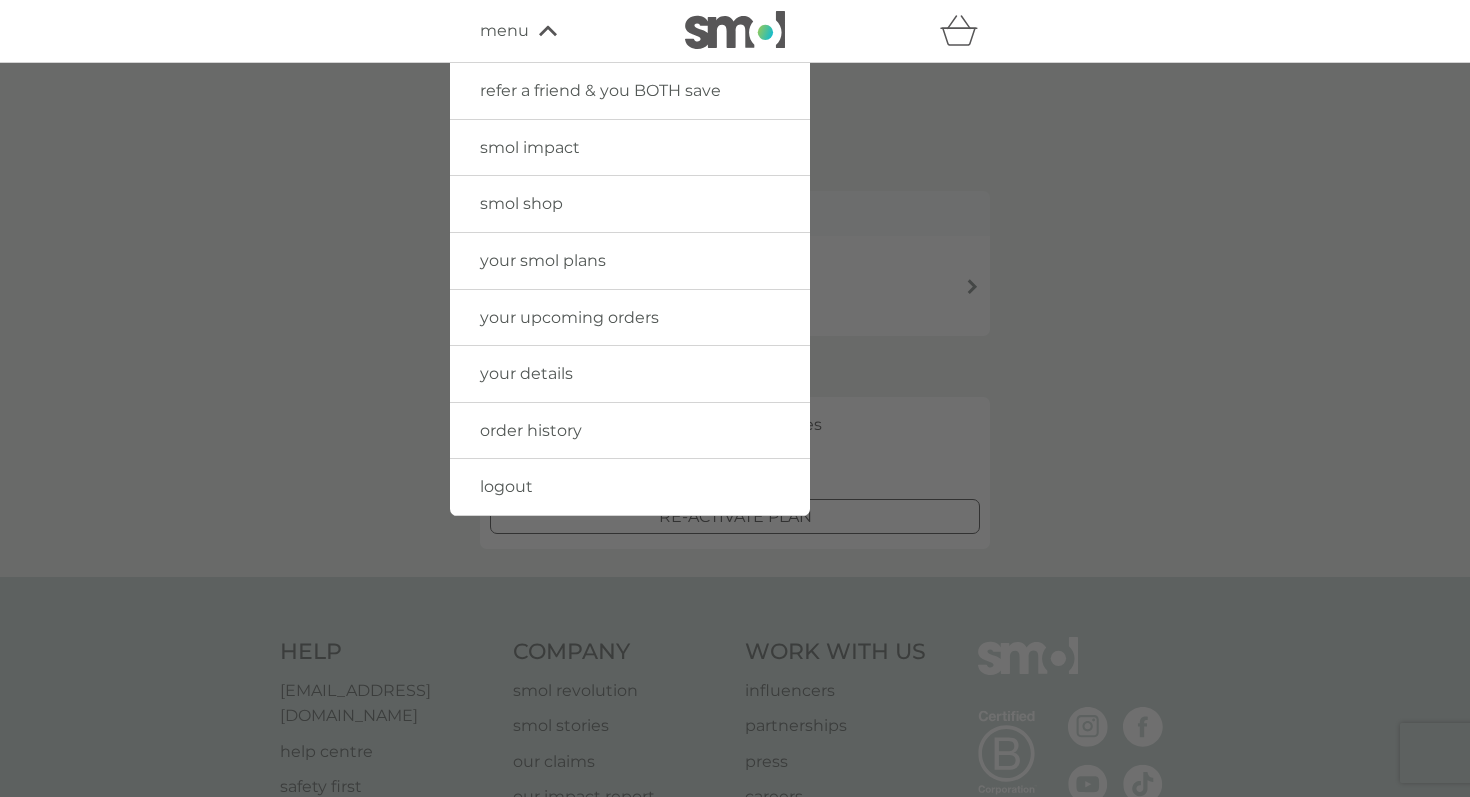 click on "order history" at bounding box center (531, 430) 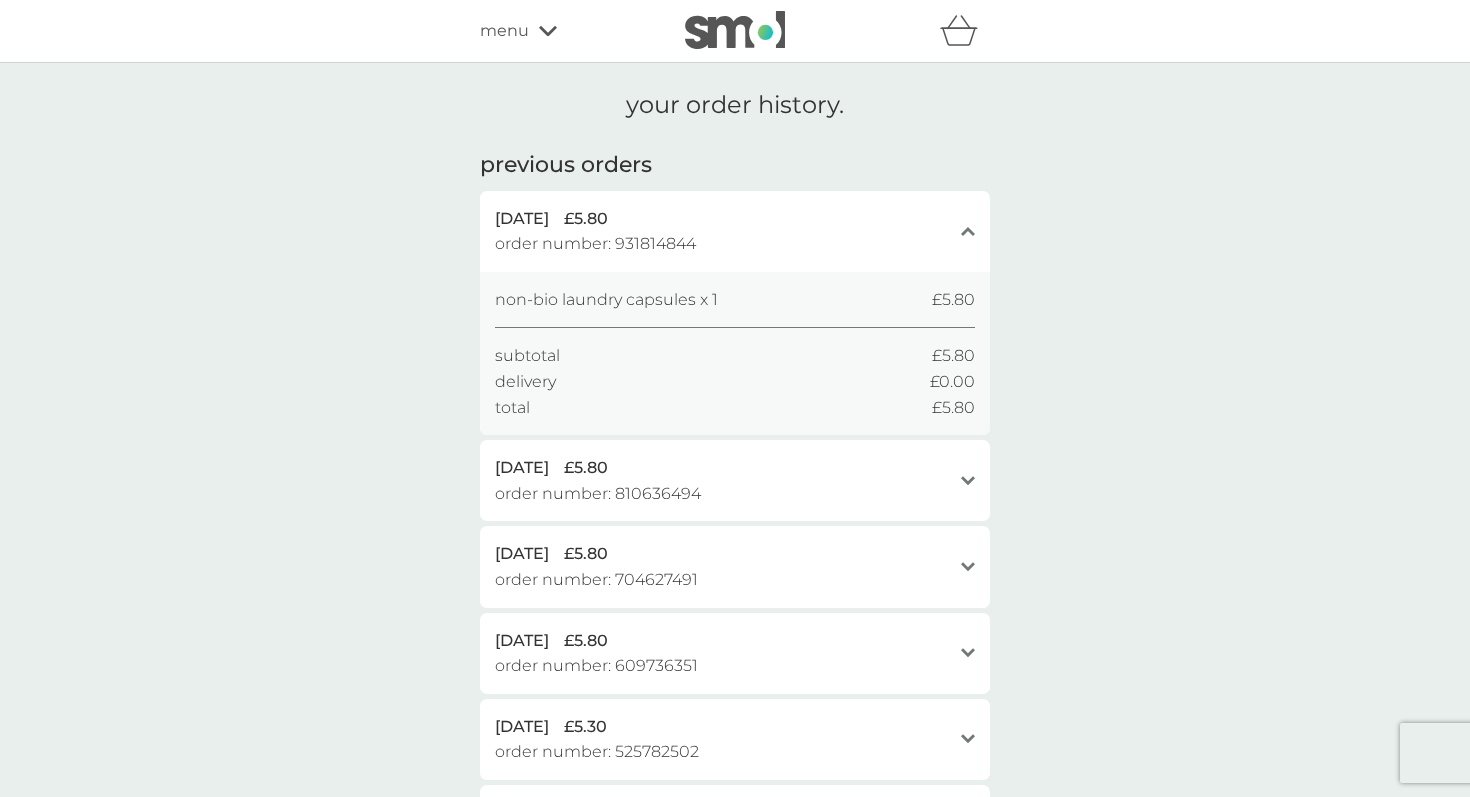 scroll, scrollTop: 0, scrollLeft: 0, axis: both 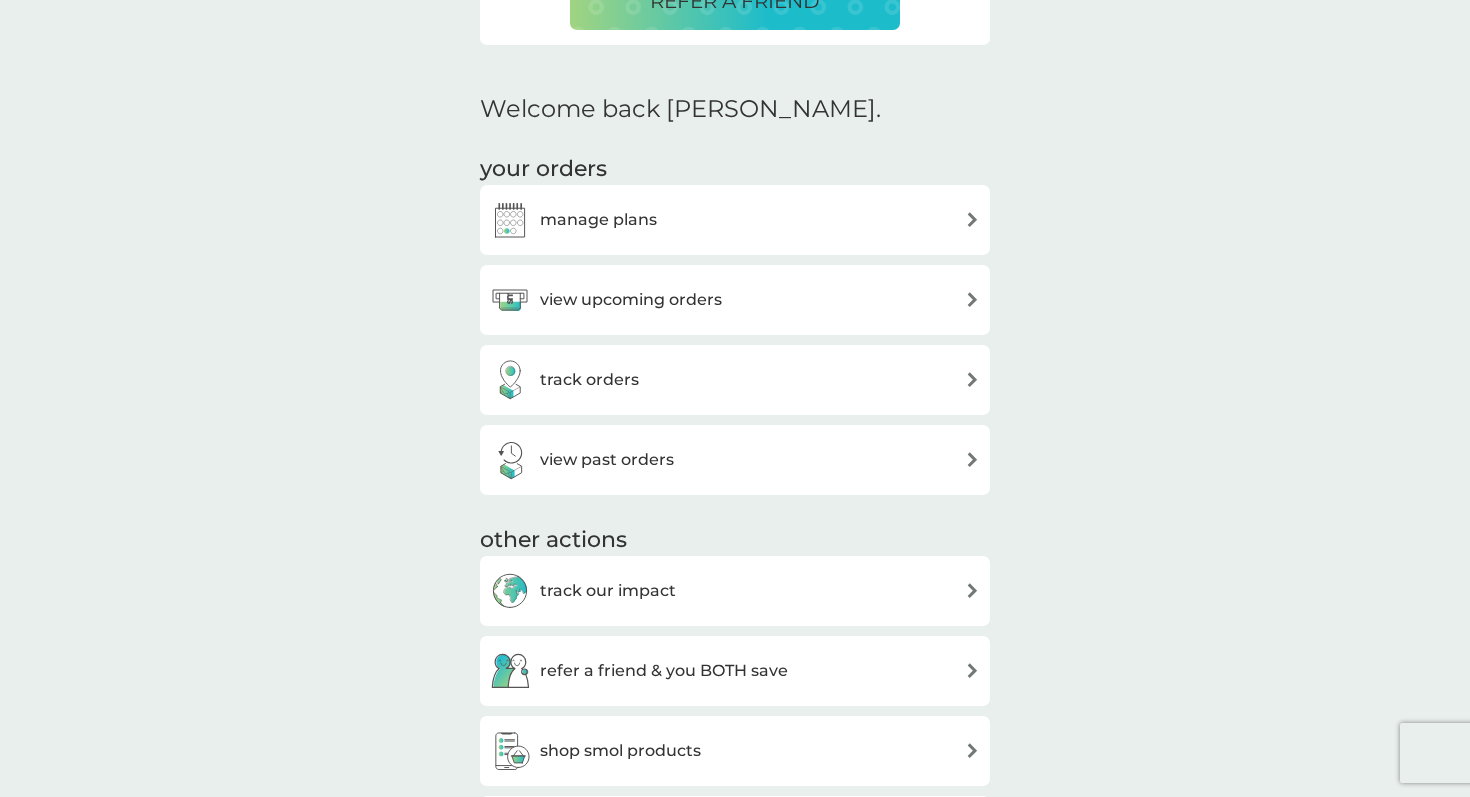 click on "view past orders" at bounding box center (607, 460) 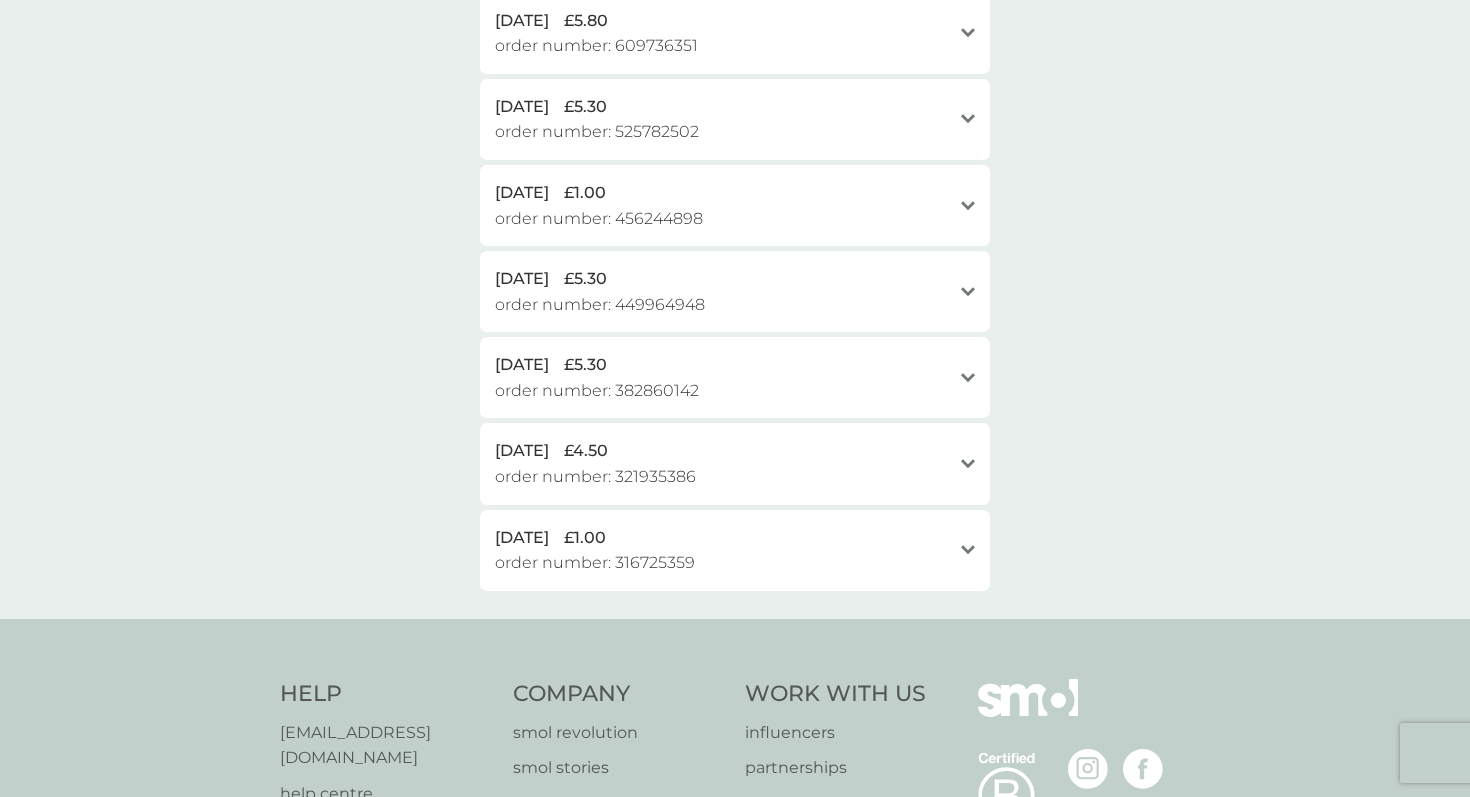 scroll, scrollTop: 620, scrollLeft: 0, axis: vertical 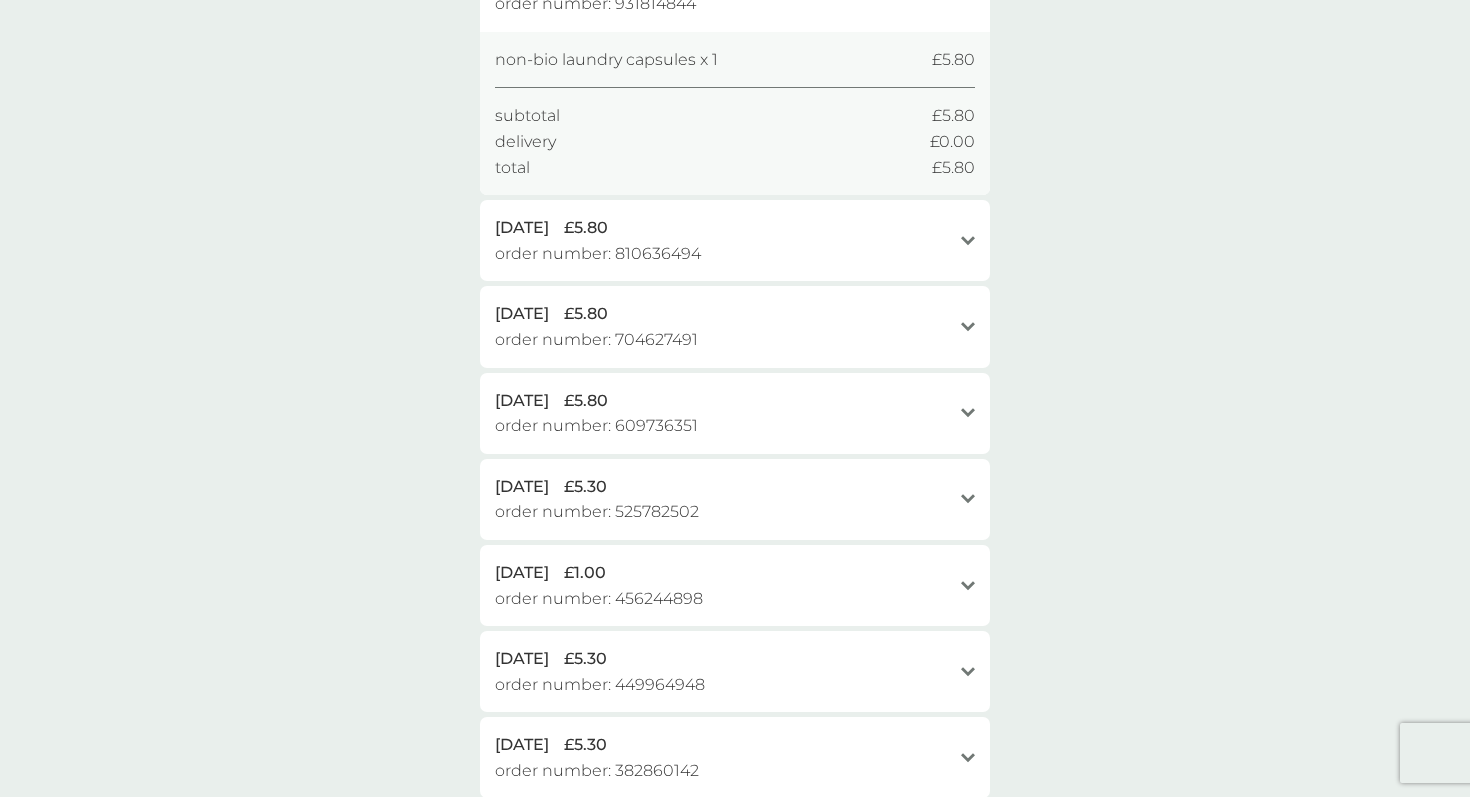 click on "order number:   810636494" at bounding box center (598, 254) 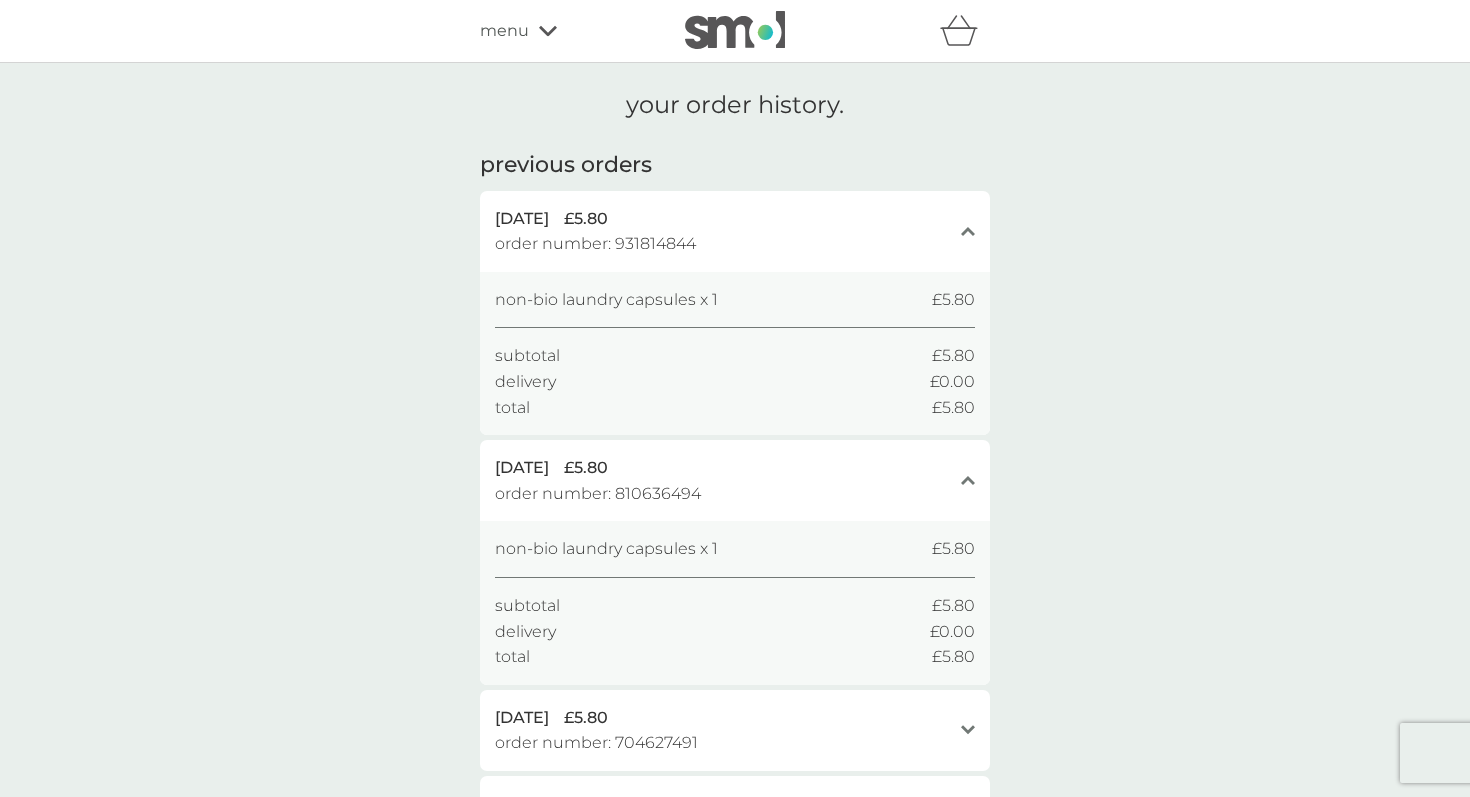 scroll, scrollTop: 0, scrollLeft: 0, axis: both 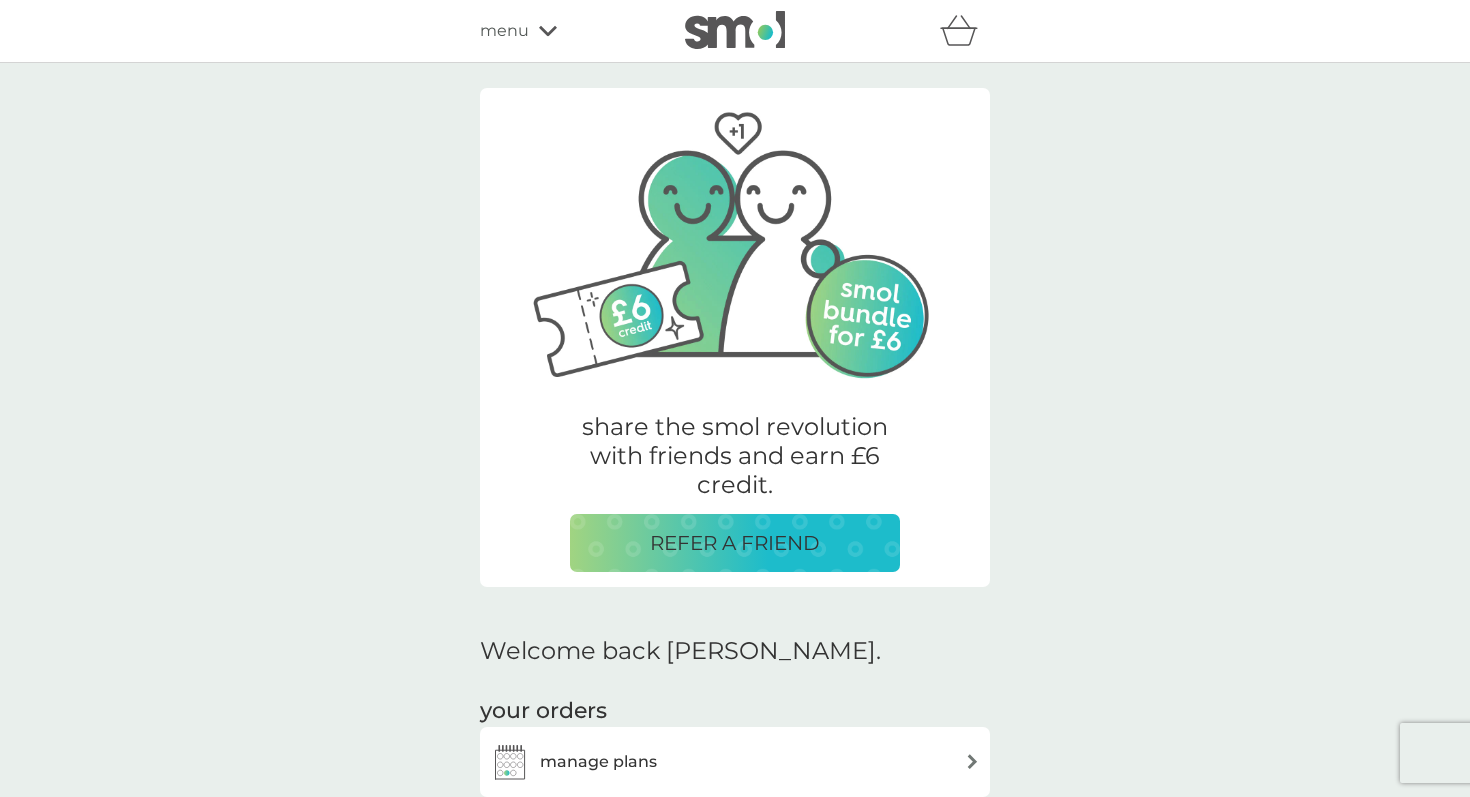 click 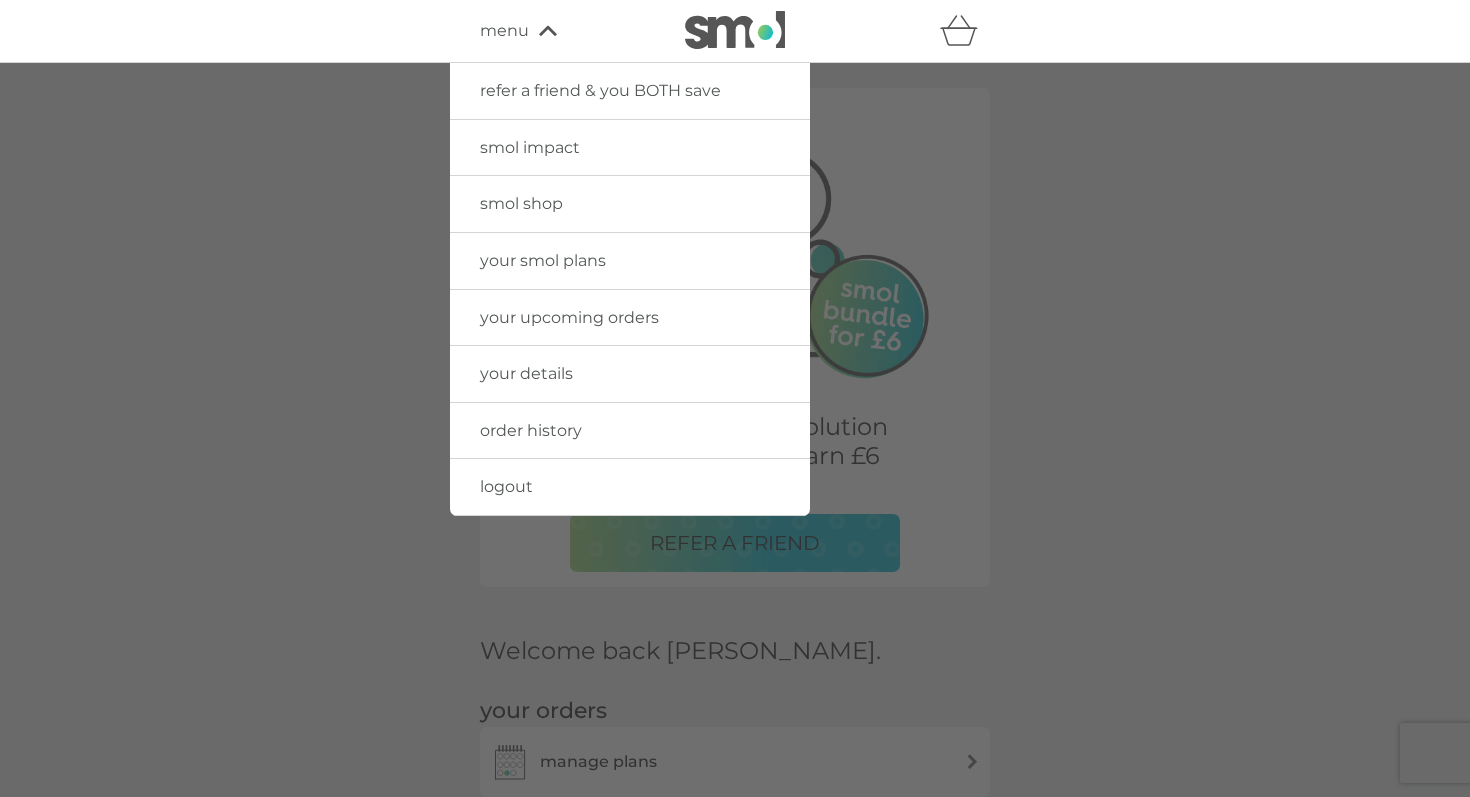click on "order history" at bounding box center [531, 430] 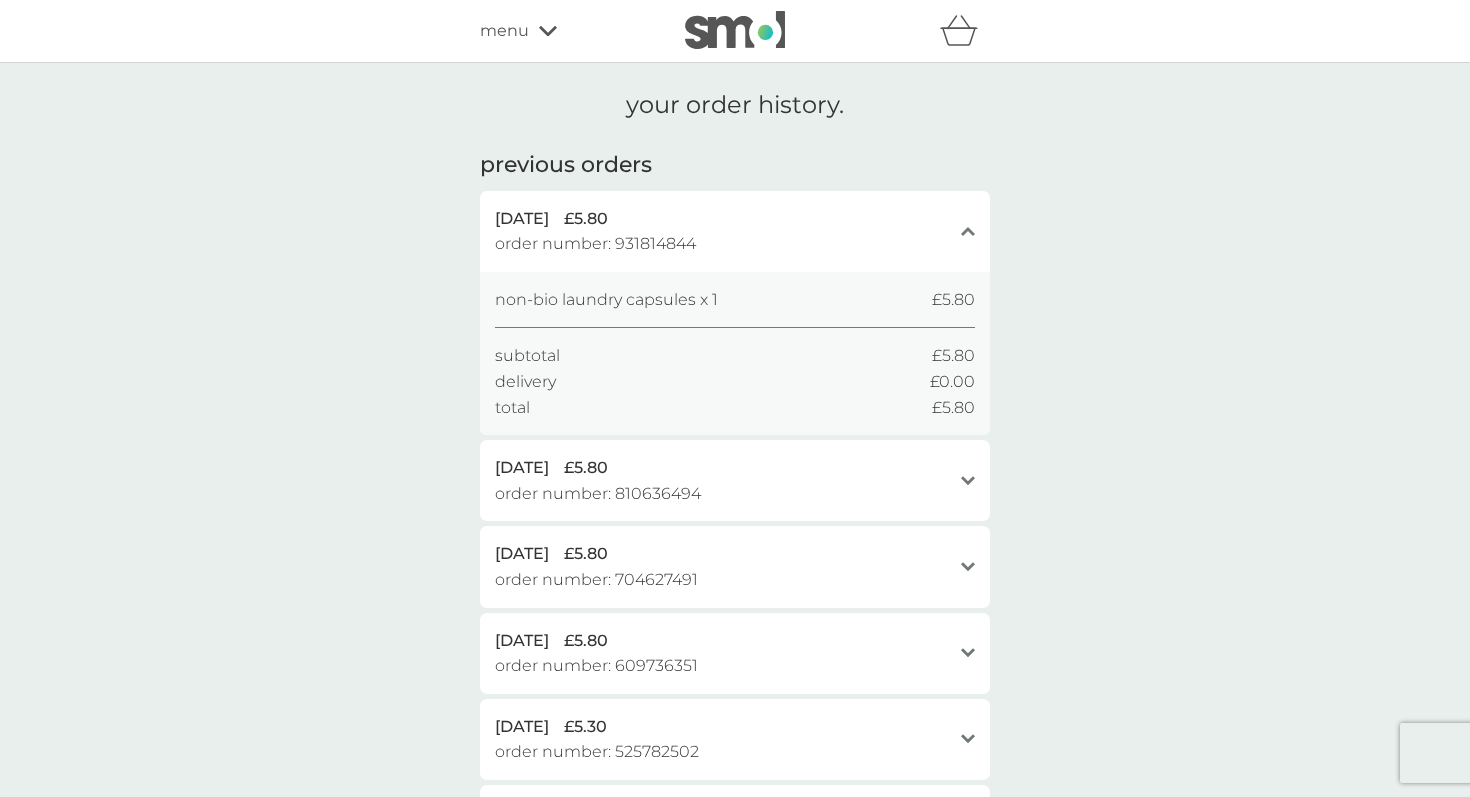 scroll, scrollTop: 0, scrollLeft: 0, axis: both 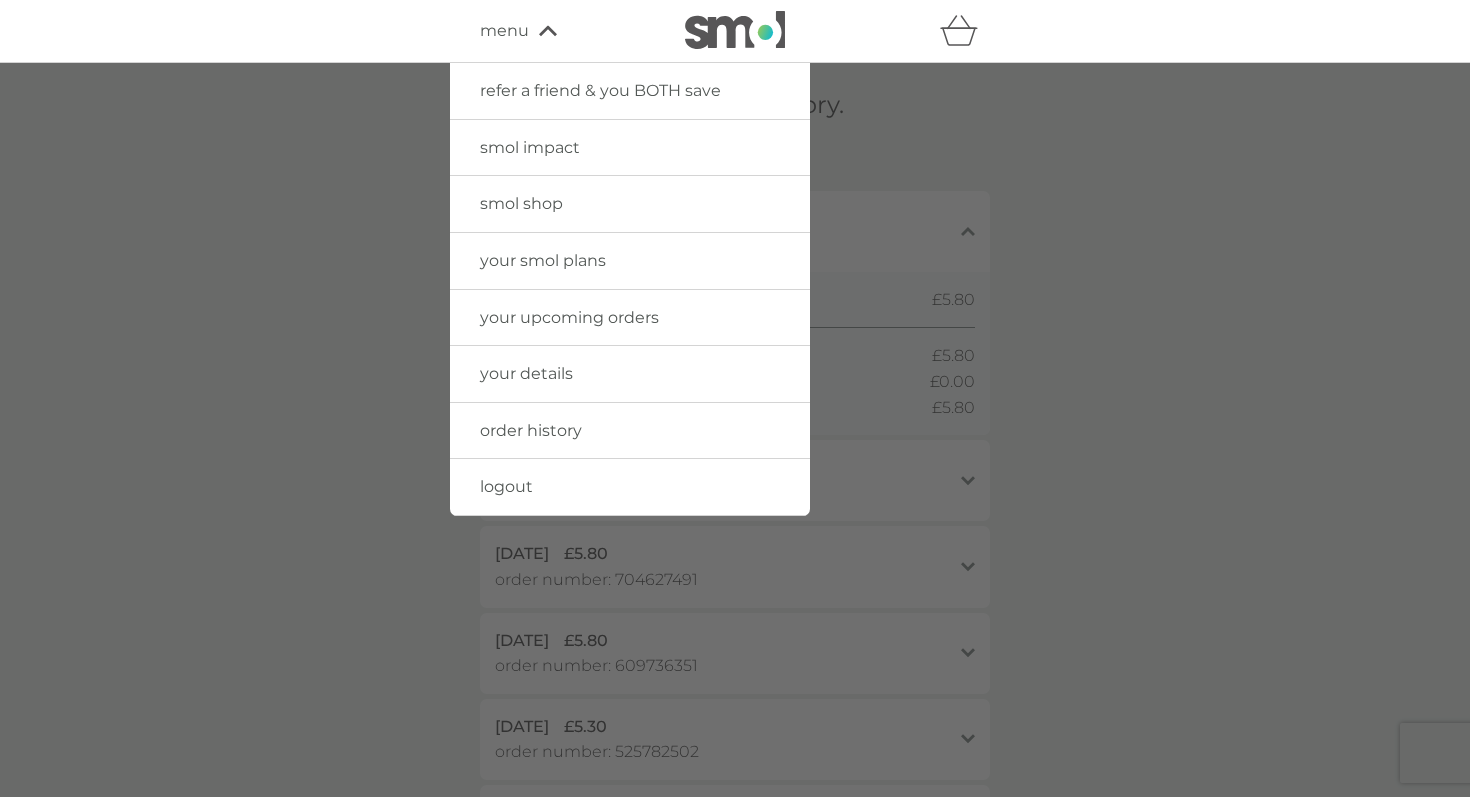 click on "your upcoming orders" at bounding box center [569, 317] 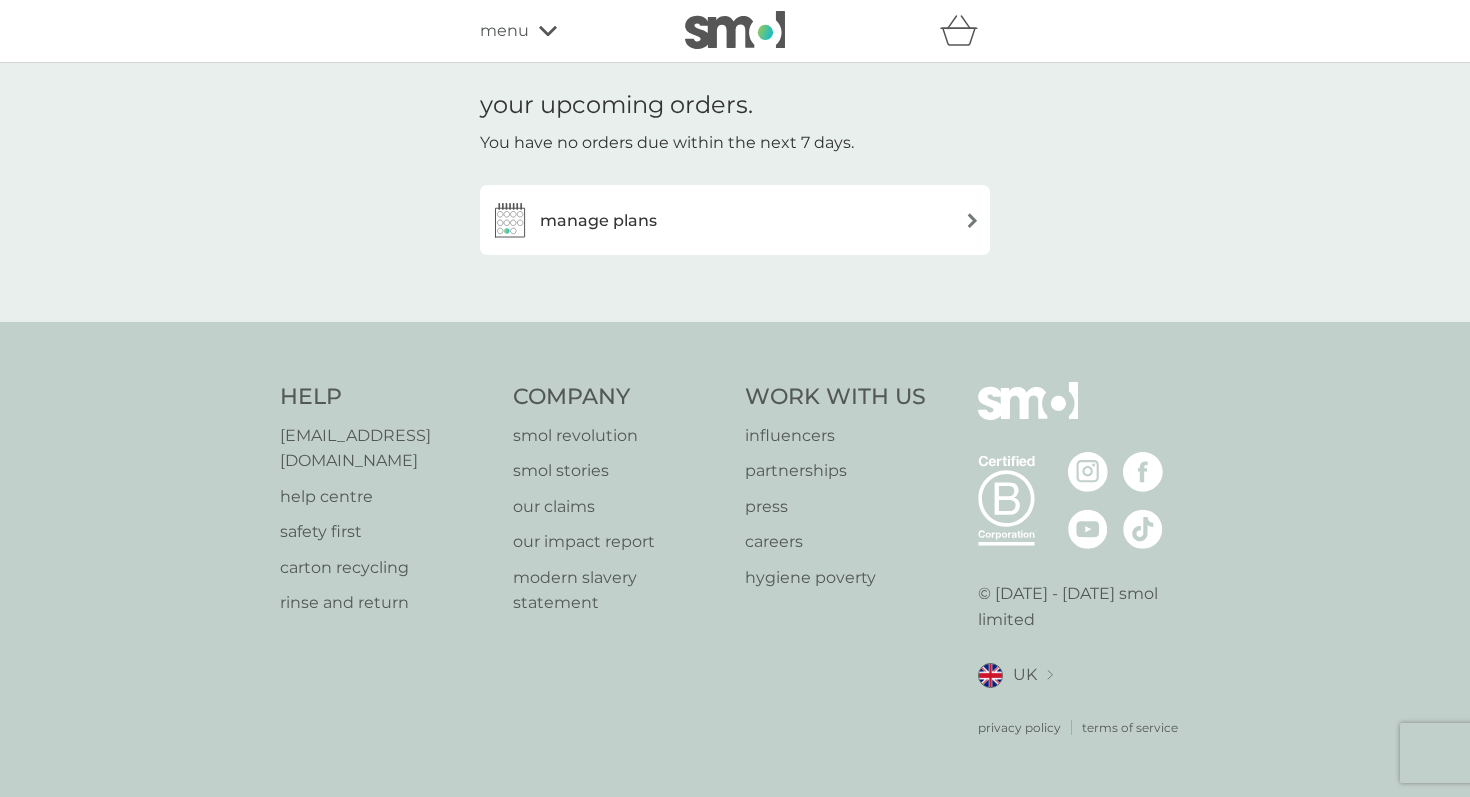 click at bounding box center (972, 220) 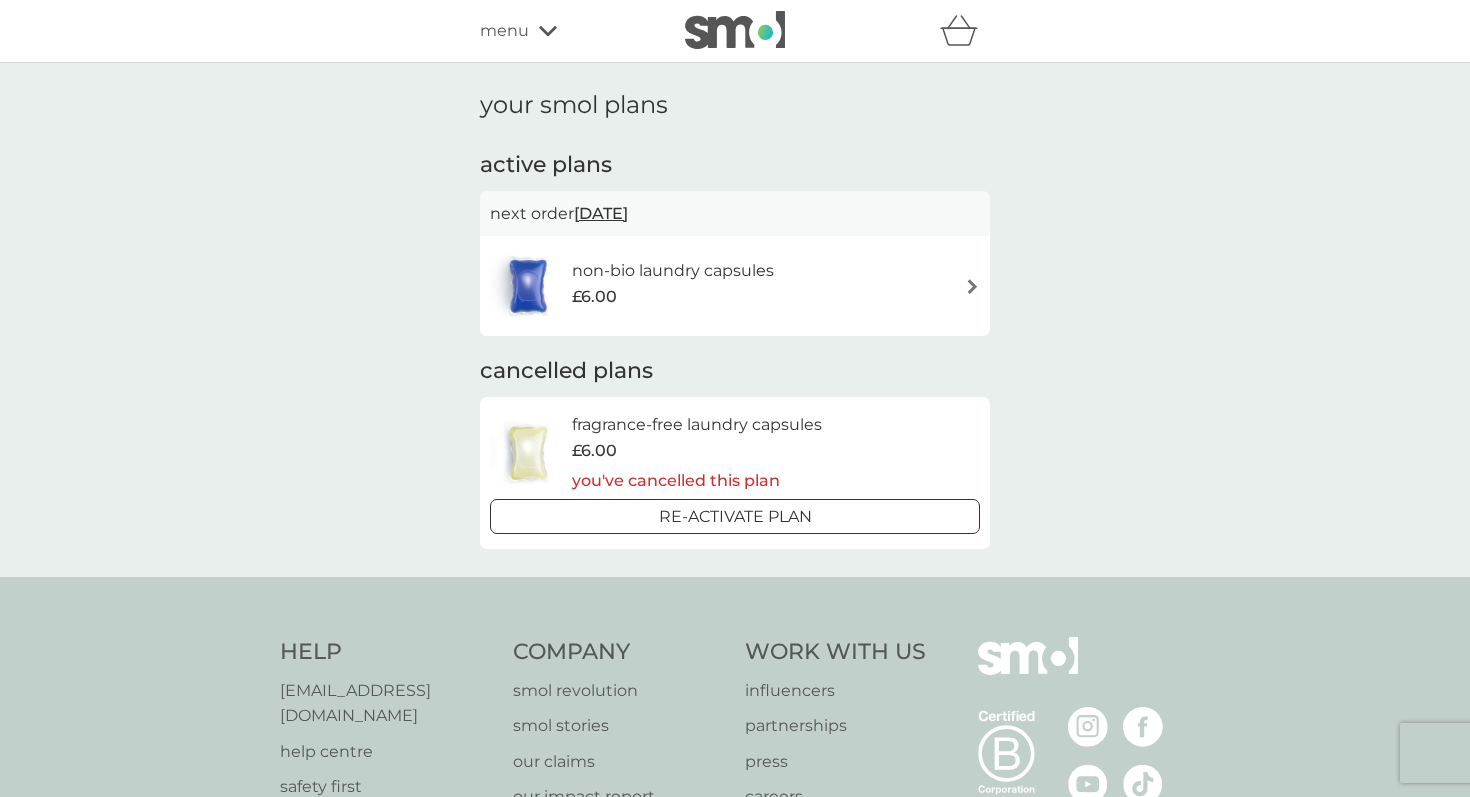 scroll, scrollTop: 0, scrollLeft: 0, axis: both 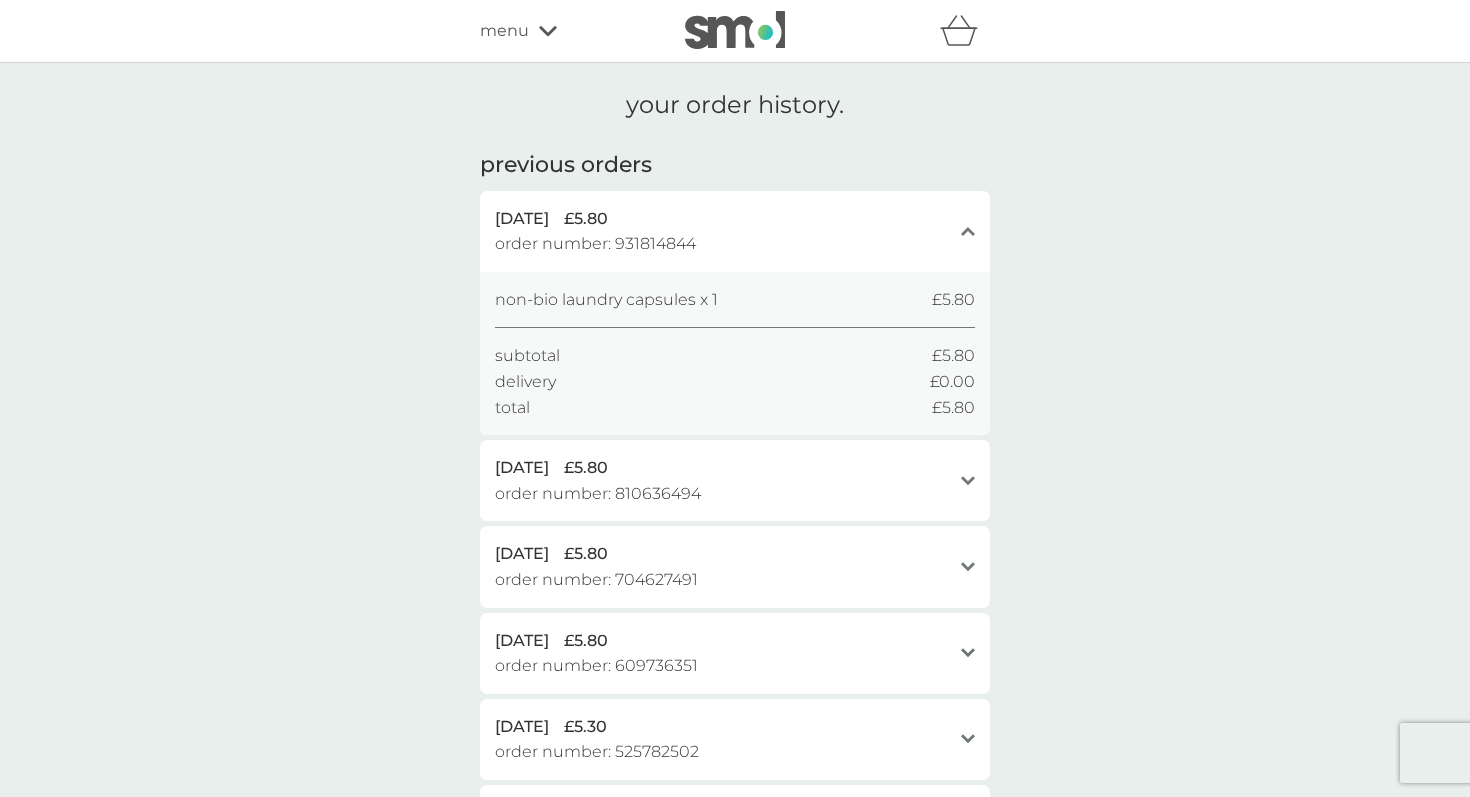 click 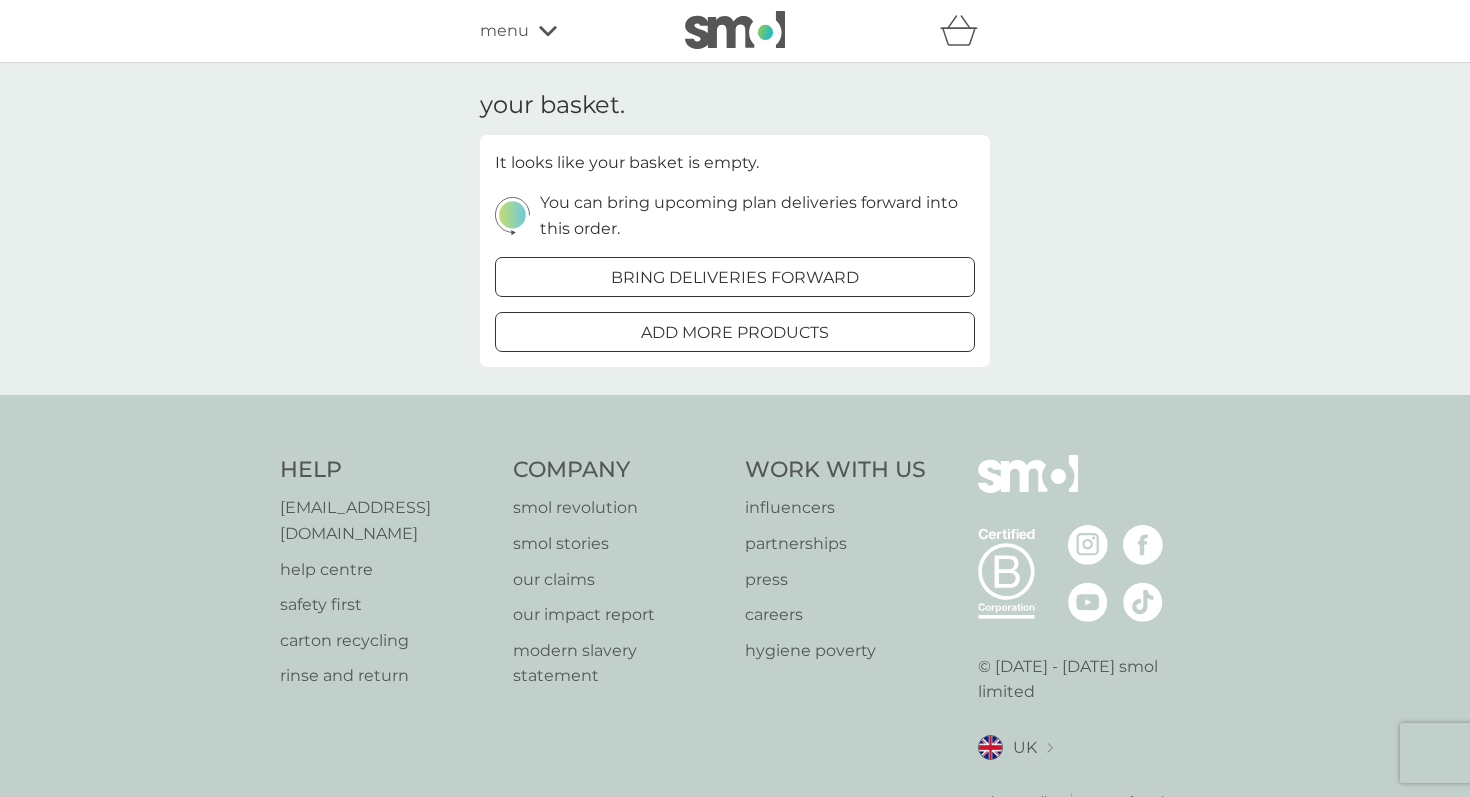 click 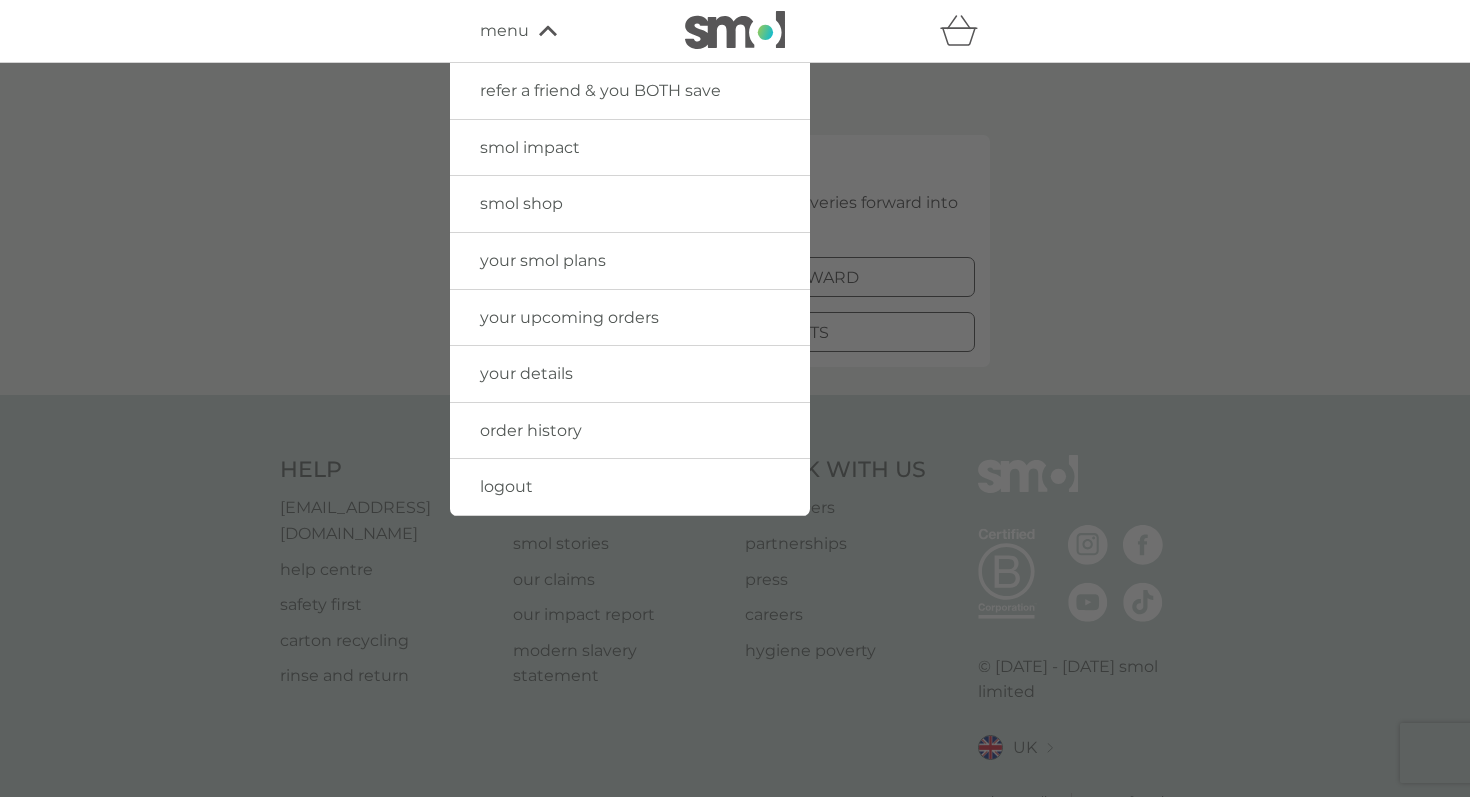 click on "smol shop" at bounding box center (521, 203) 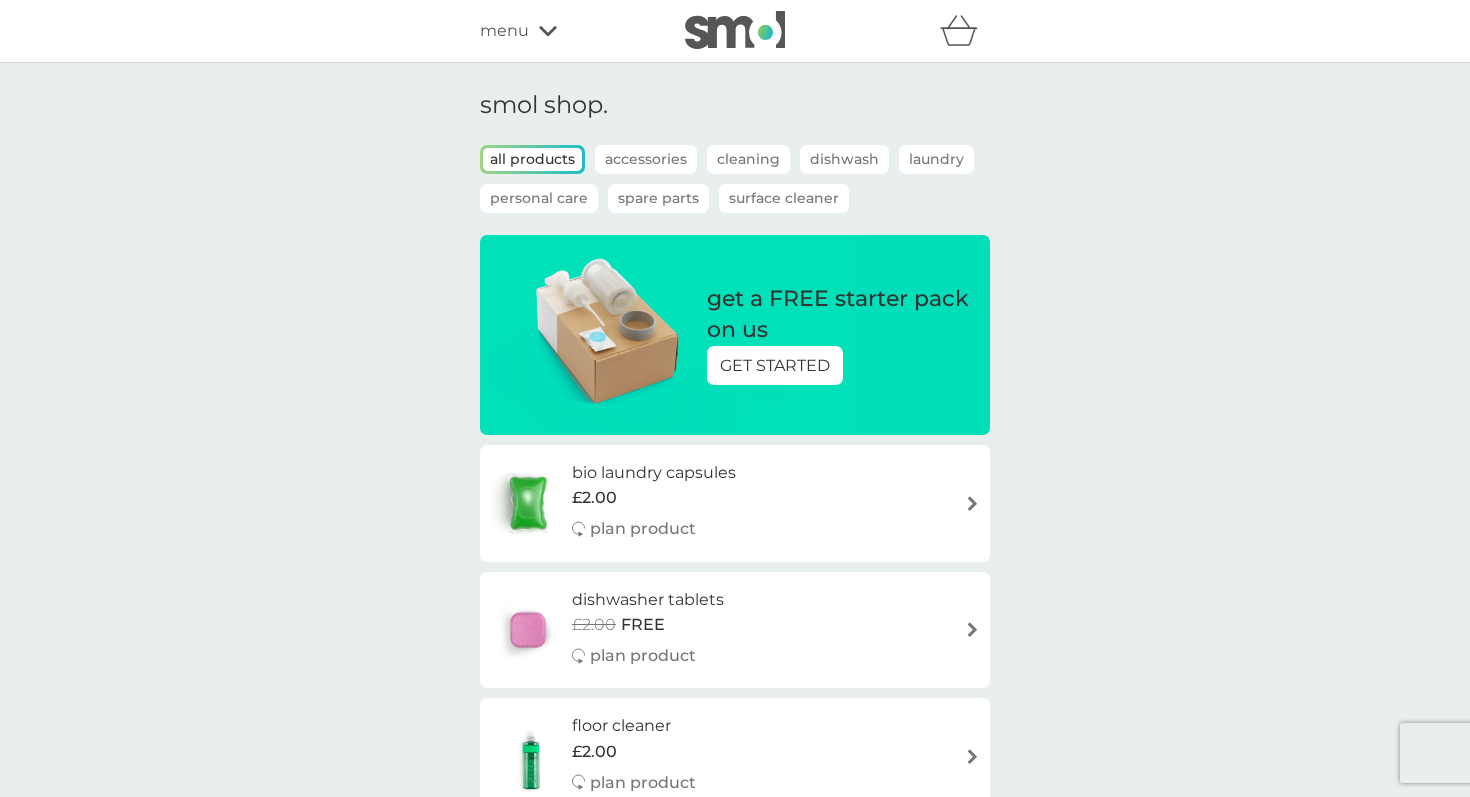 click on "Personal Care" at bounding box center (539, 198) 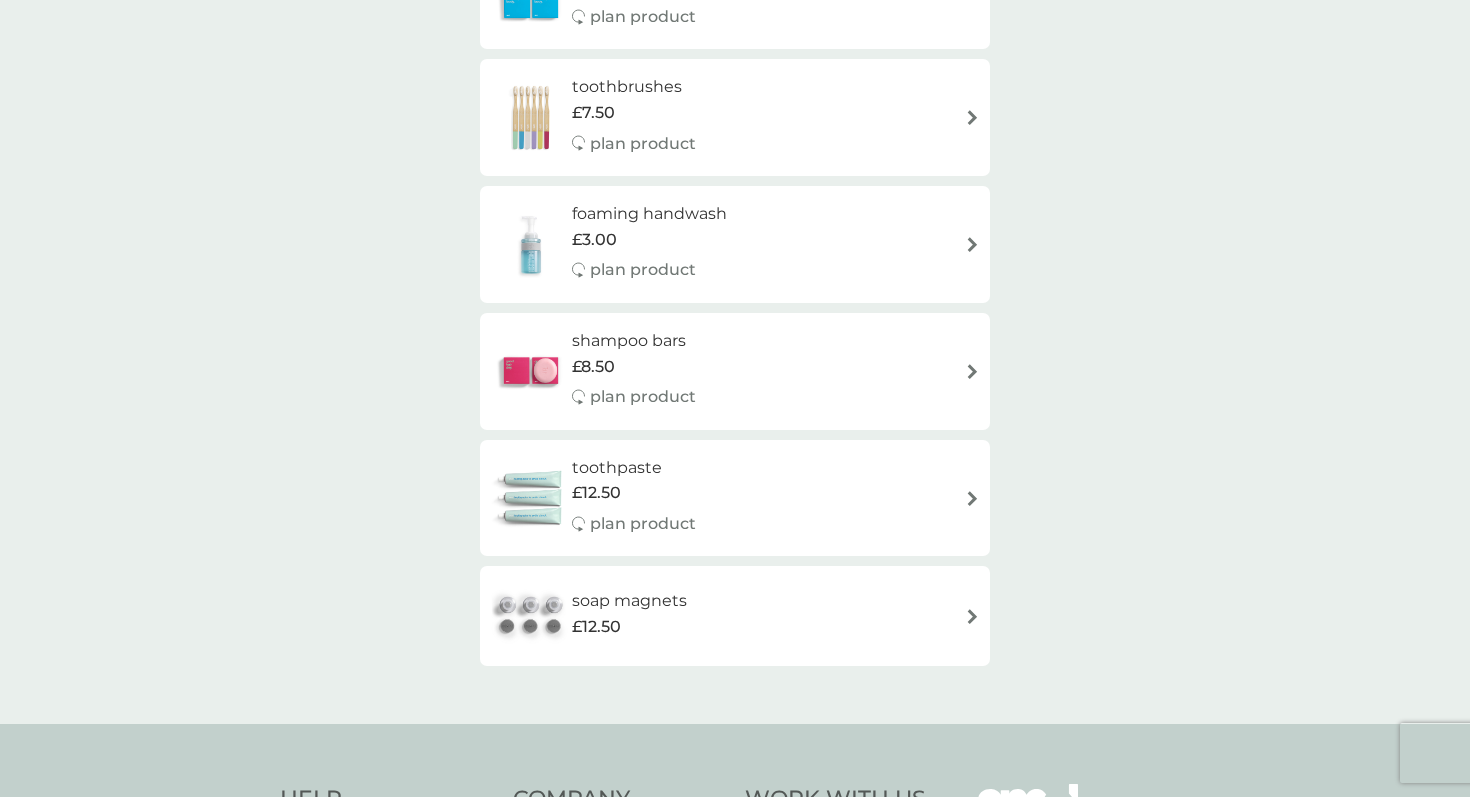 scroll, scrollTop: 632, scrollLeft: 0, axis: vertical 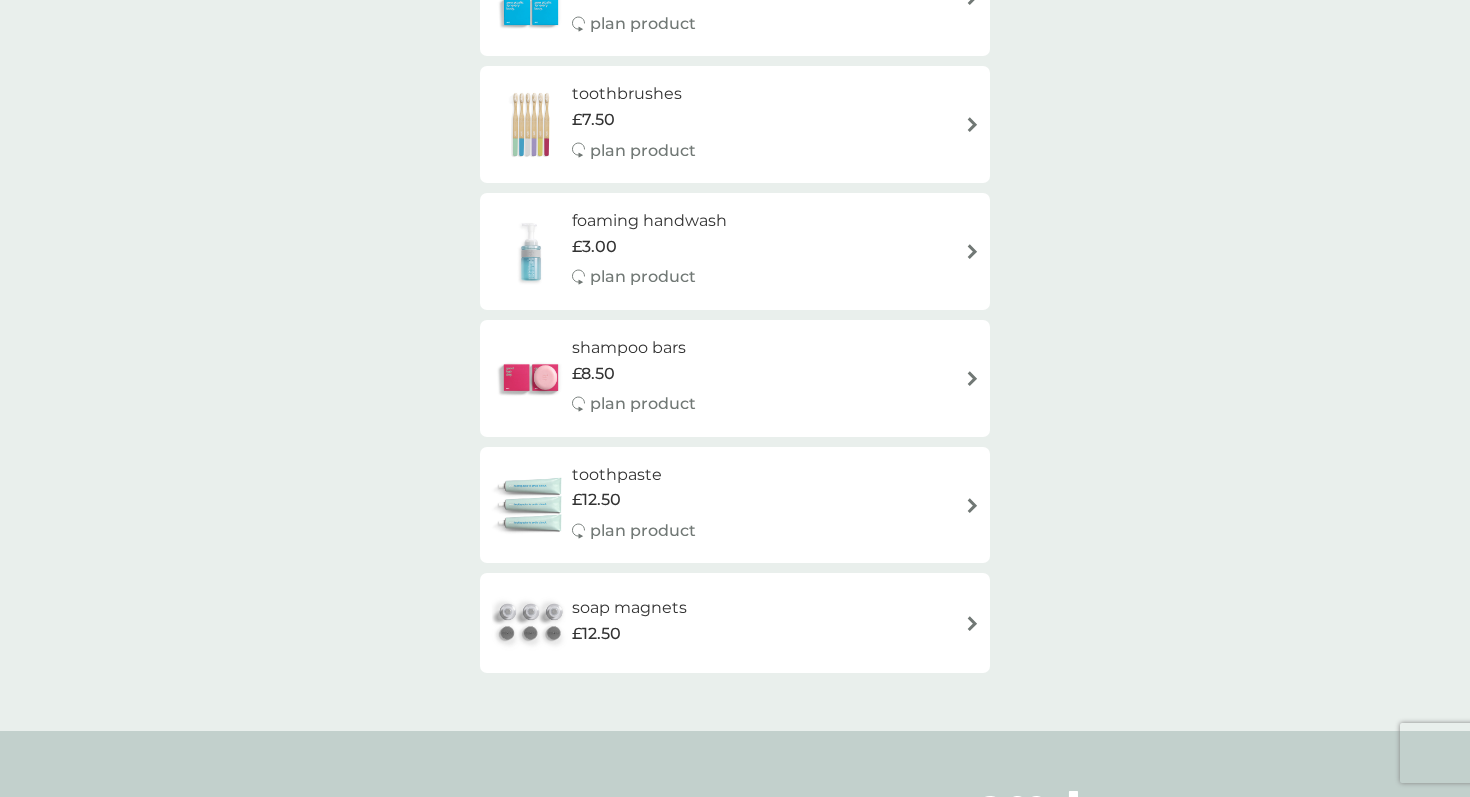 click on "shampoo bars" at bounding box center [634, 348] 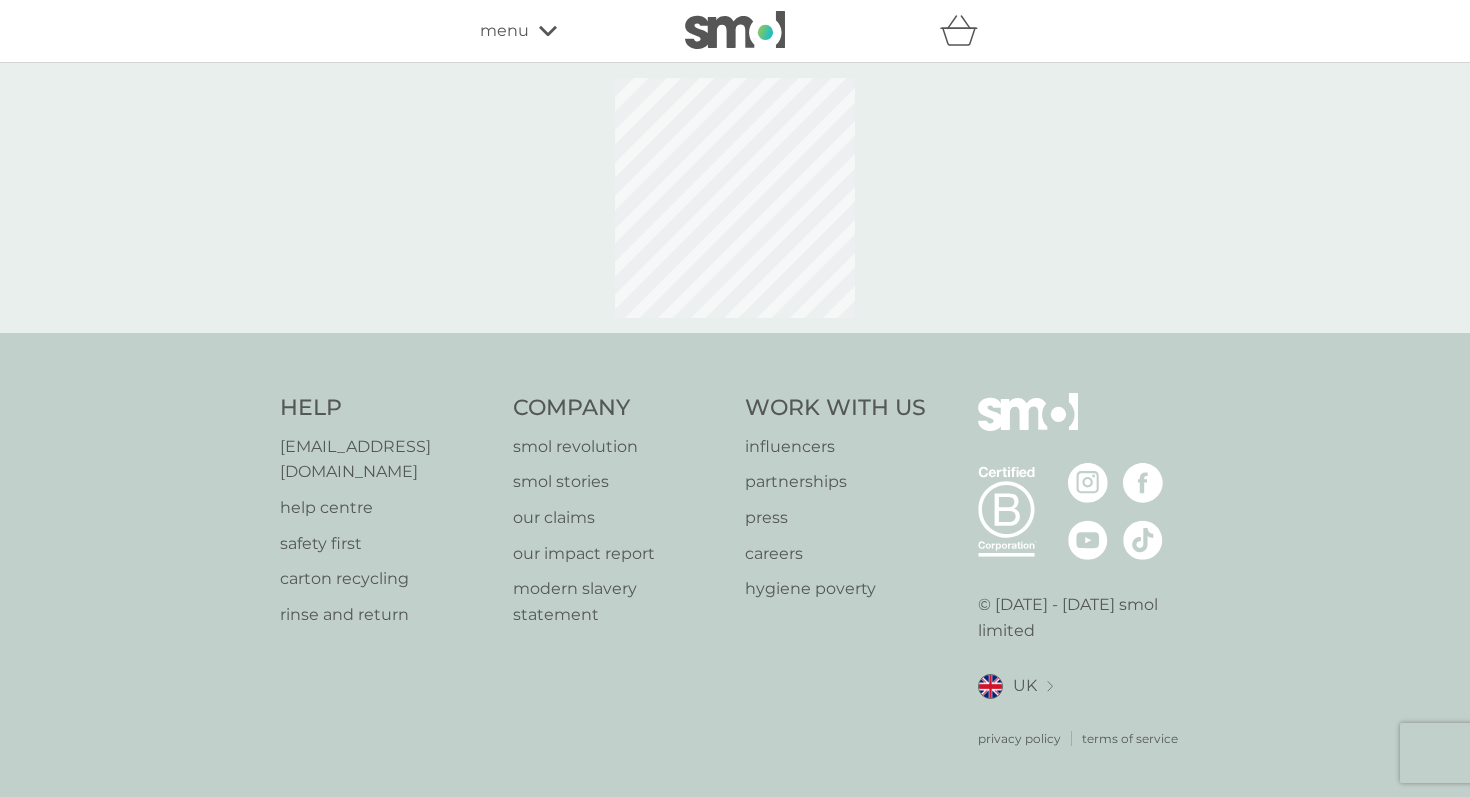 select on "63" 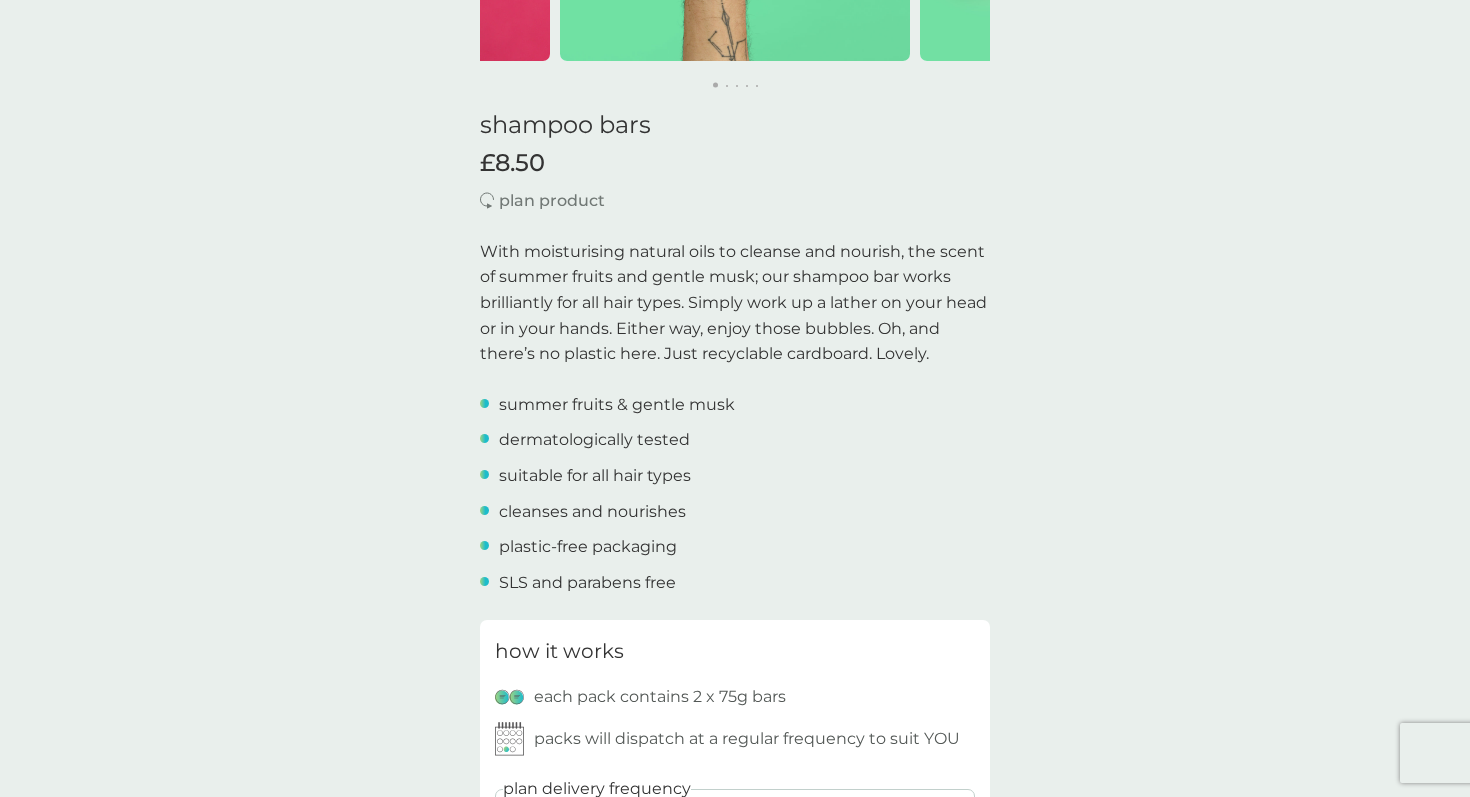 scroll, scrollTop: 427, scrollLeft: 0, axis: vertical 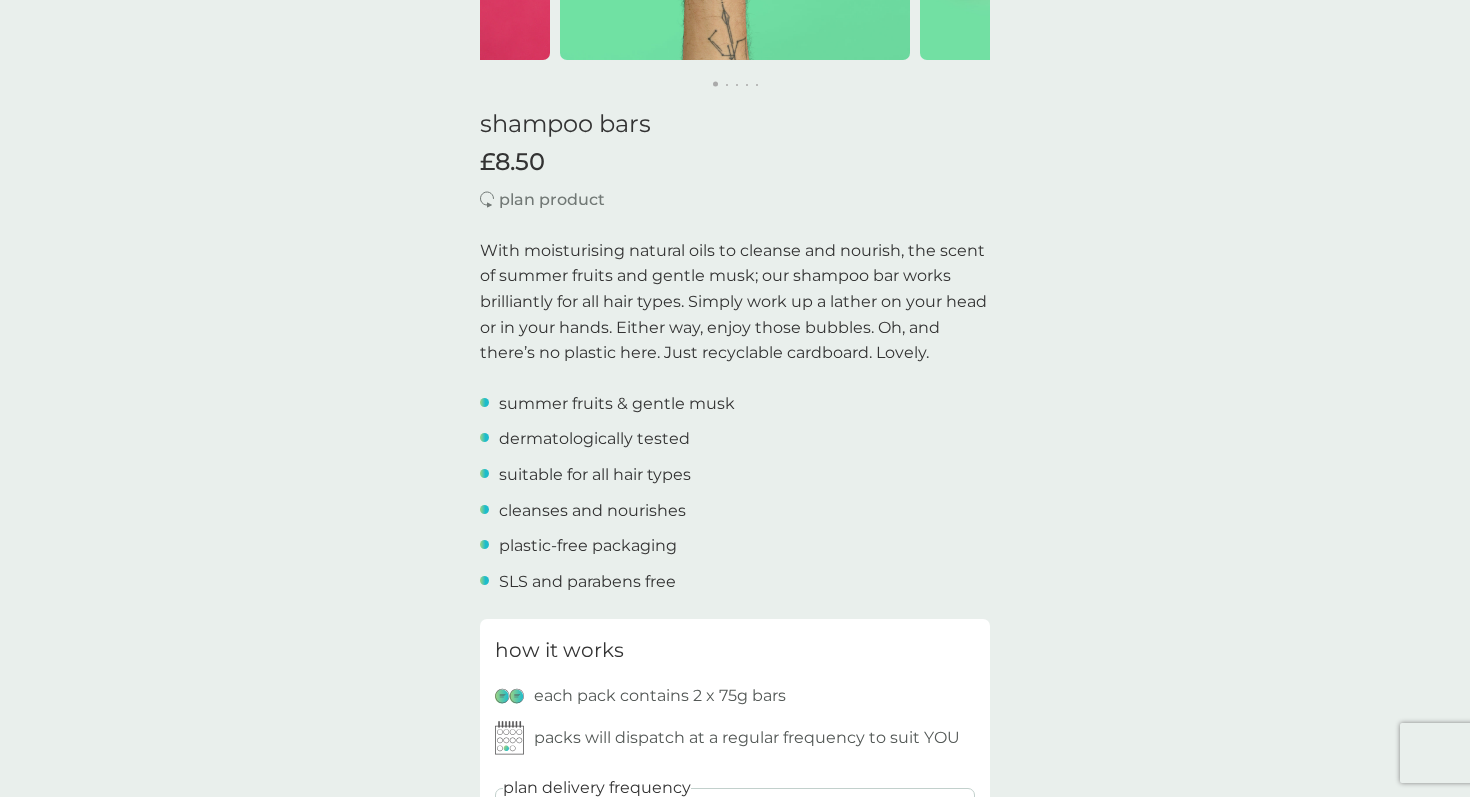 click on "back shampoo bars £8.50 plan product With moisturising natural oils to cleanse and nourish, the scent of summer fruits and gentle musk; our shampoo bar works brilliantly for all hair types. Simply work up a lather on your head or in your hands. Either way, enjoy those bubbles. Oh, and there’s no plastic here. Just recyclable cardboard. Lovely. summer fruits & gentle musk dermatologically tested suitable for all hair types cleanses and nourishes plastic-free packaging SLS and parabens free how it works each pack contains 2 x 75g bars packs will dispatch at a regular frequency to suit YOU plan delivery frequency 1 week  2 weeks  3 weeks  4 weeks  5 weeks  6 weeks  7 weeks  8 weeks  9 weeks (our suggestion) 10 weeks  11 weeks  12 weeks  13 weeks  14 weeks  15 weeks  16 weeks  17 weeks  18 weeks  19 weeks  20 weeks  21 weeks  22 weeks  23 weeks  24 weeks  25 weeks  26 weeks  ADD TO BASKET cancel or modify at any time great for you. Cleans & nourishes ALL hair types. Gentle on hair & skin Fair price promise ." at bounding box center (735, 959) 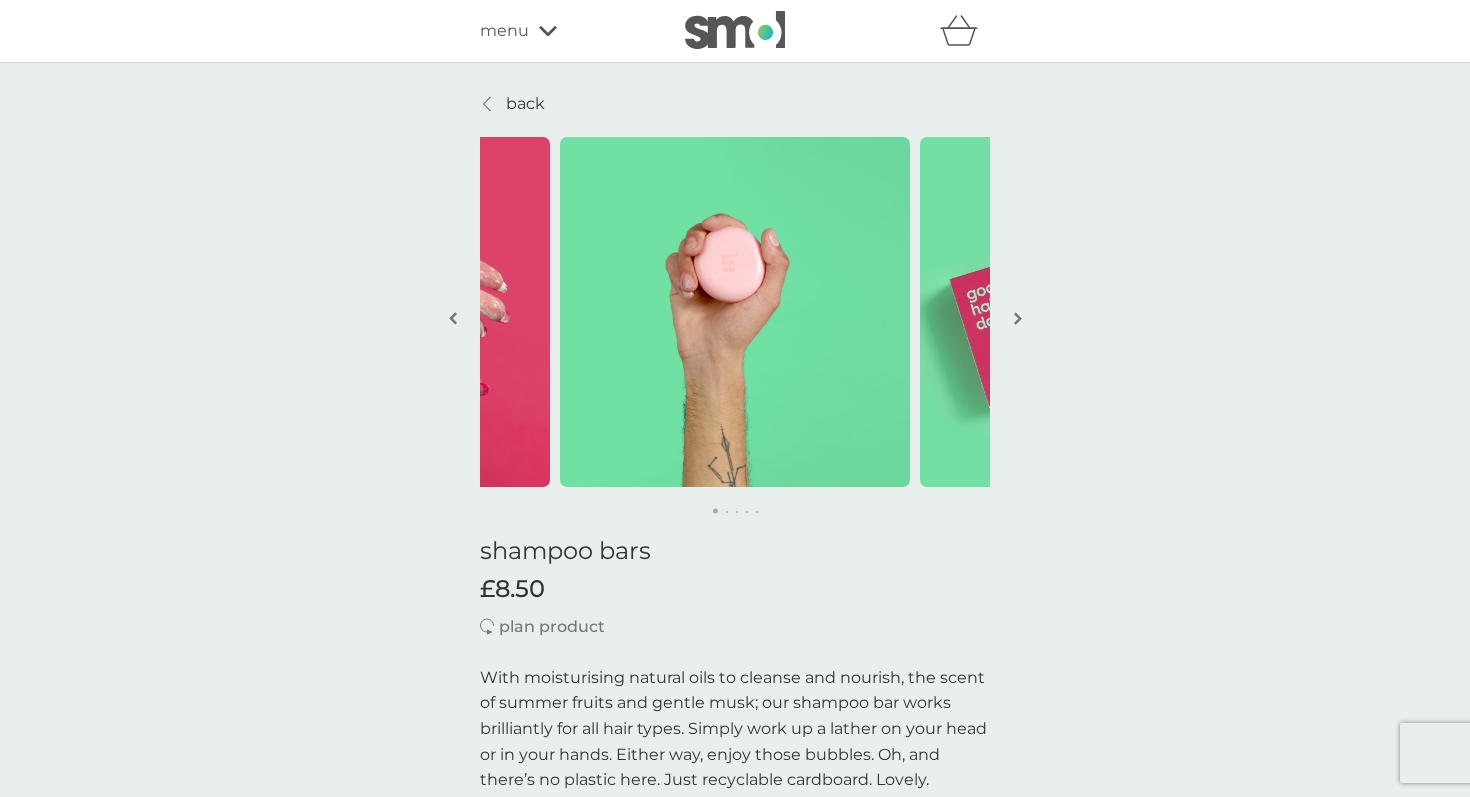 scroll, scrollTop: -5, scrollLeft: 0, axis: vertical 